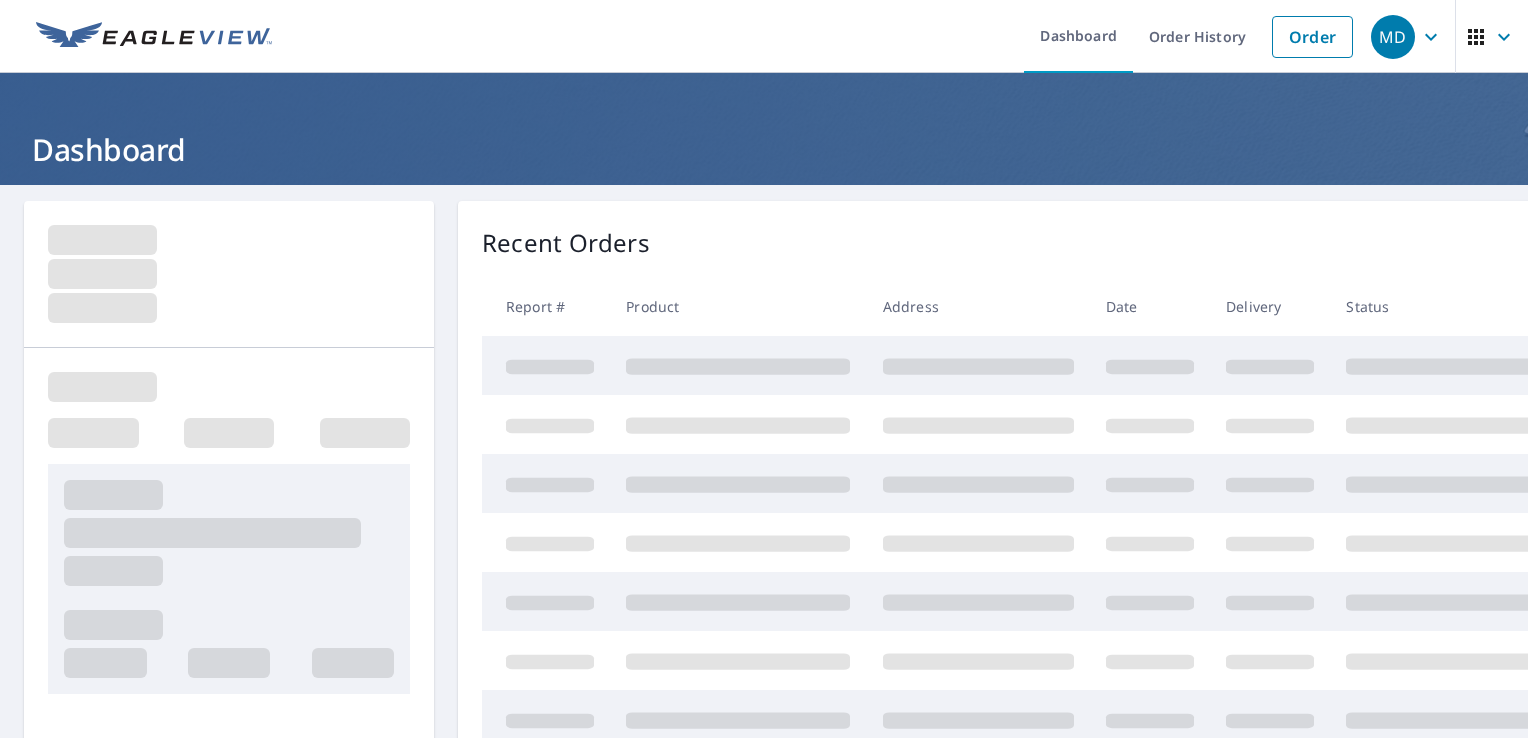 scroll, scrollTop: 0, scrollLeft: 0, axis: both 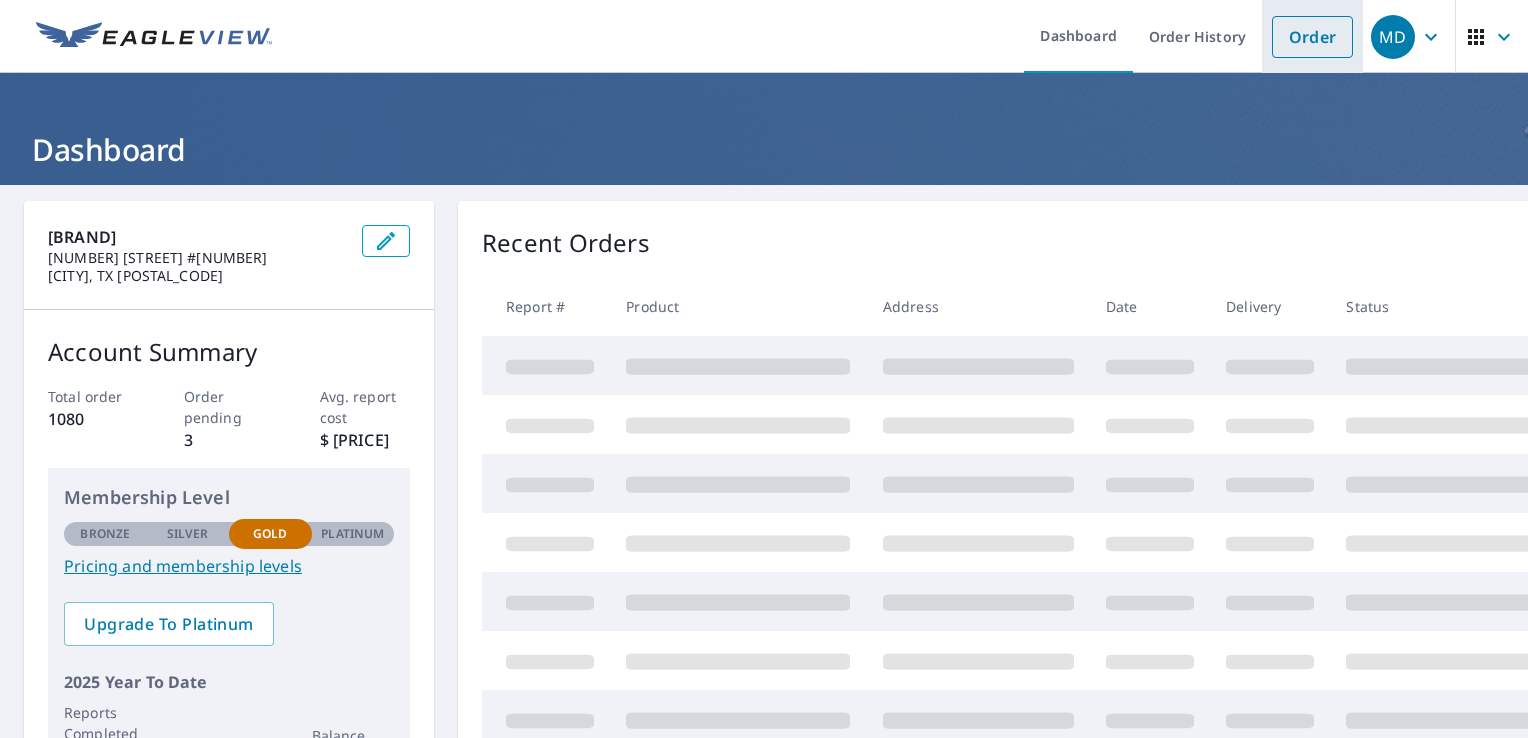 click on "Order" at bounding box center (1312, 37) 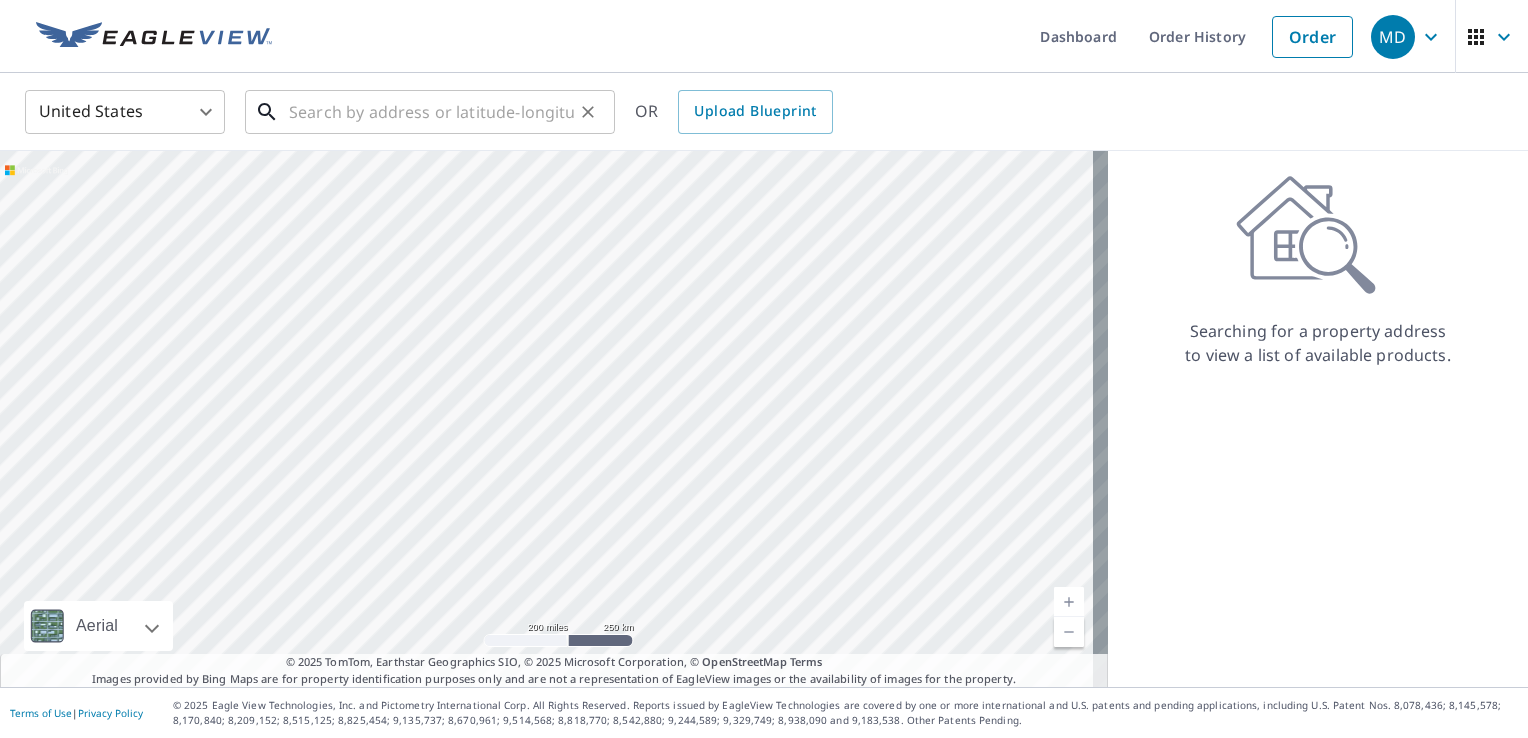 click at bounding box center [431, 112] 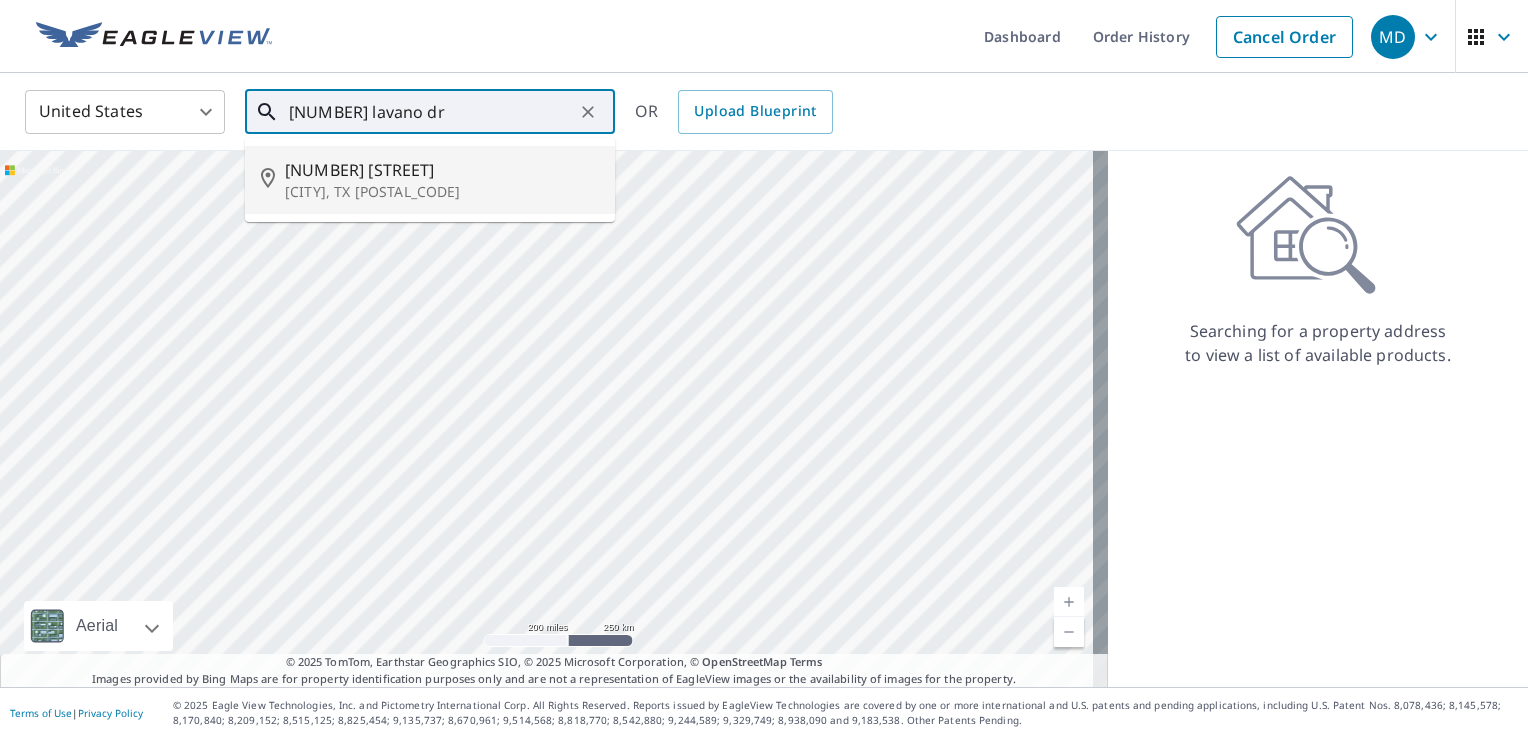 click on "[CITY], TX [POSTAL_CODE]" at bounding box center [442, 192] 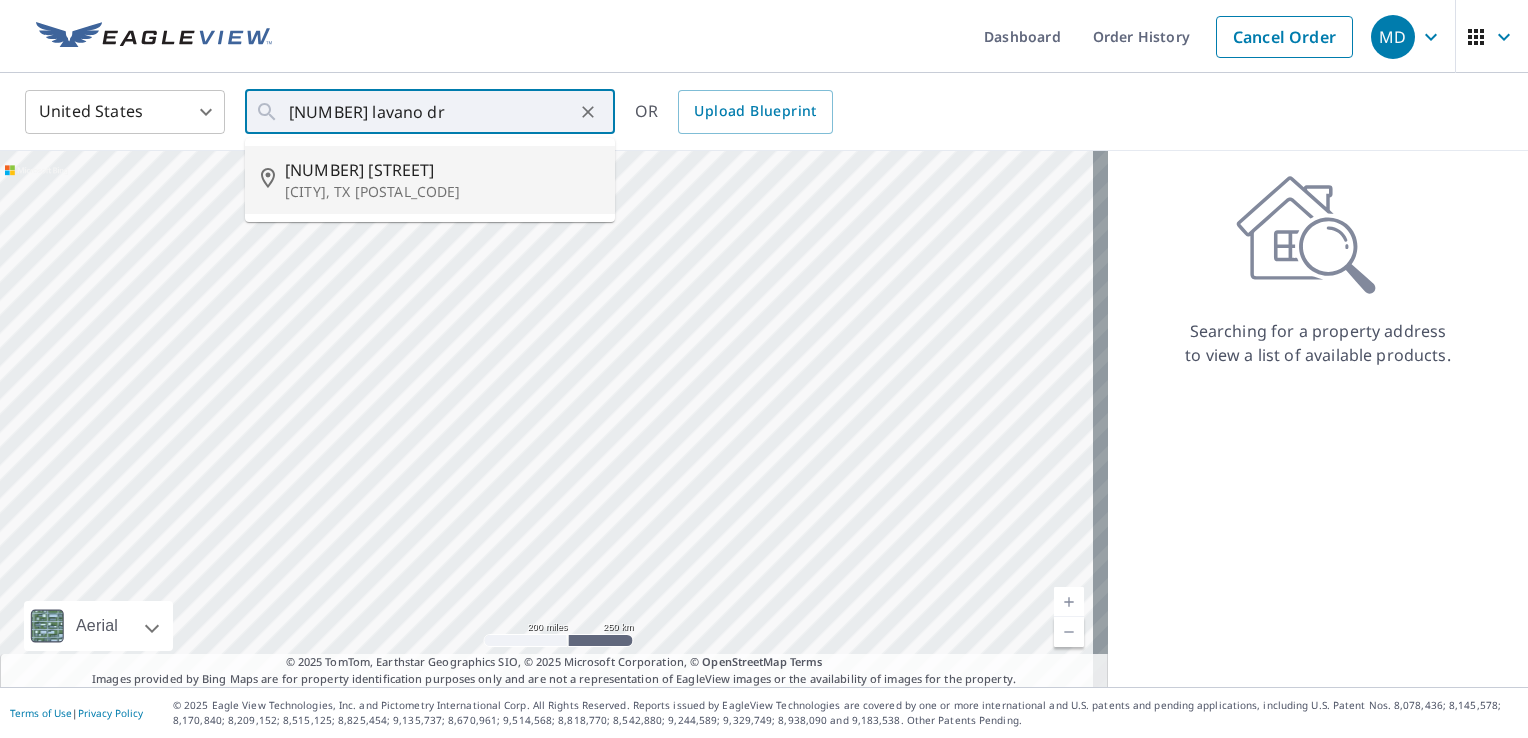 type on "[NUMBER] [STREET] [CITY], TX [POSTAL_CODE]" 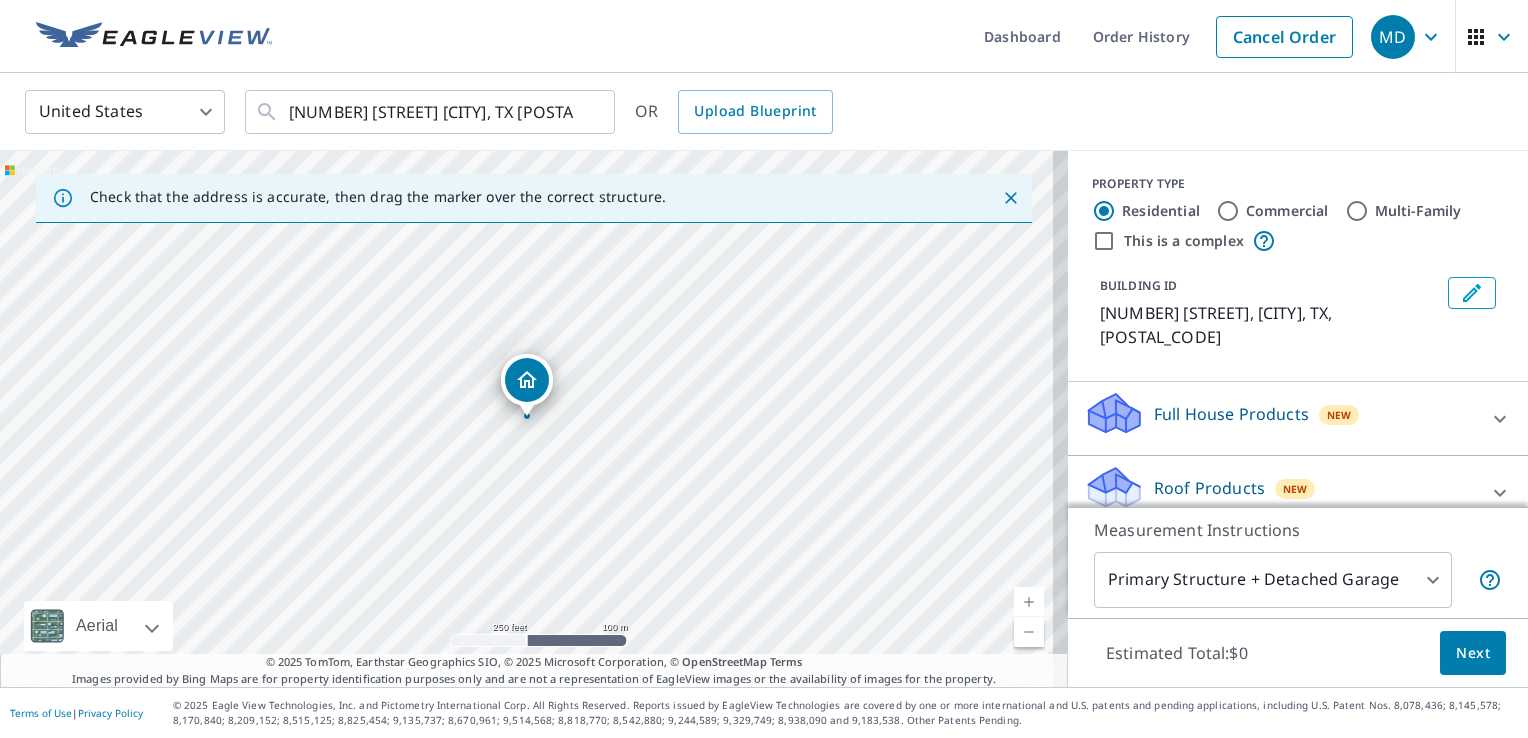 click on "[NUMBER] [STREET] [CITY], TX [POSTAL_CODE]" at bounding box center [534, 419] 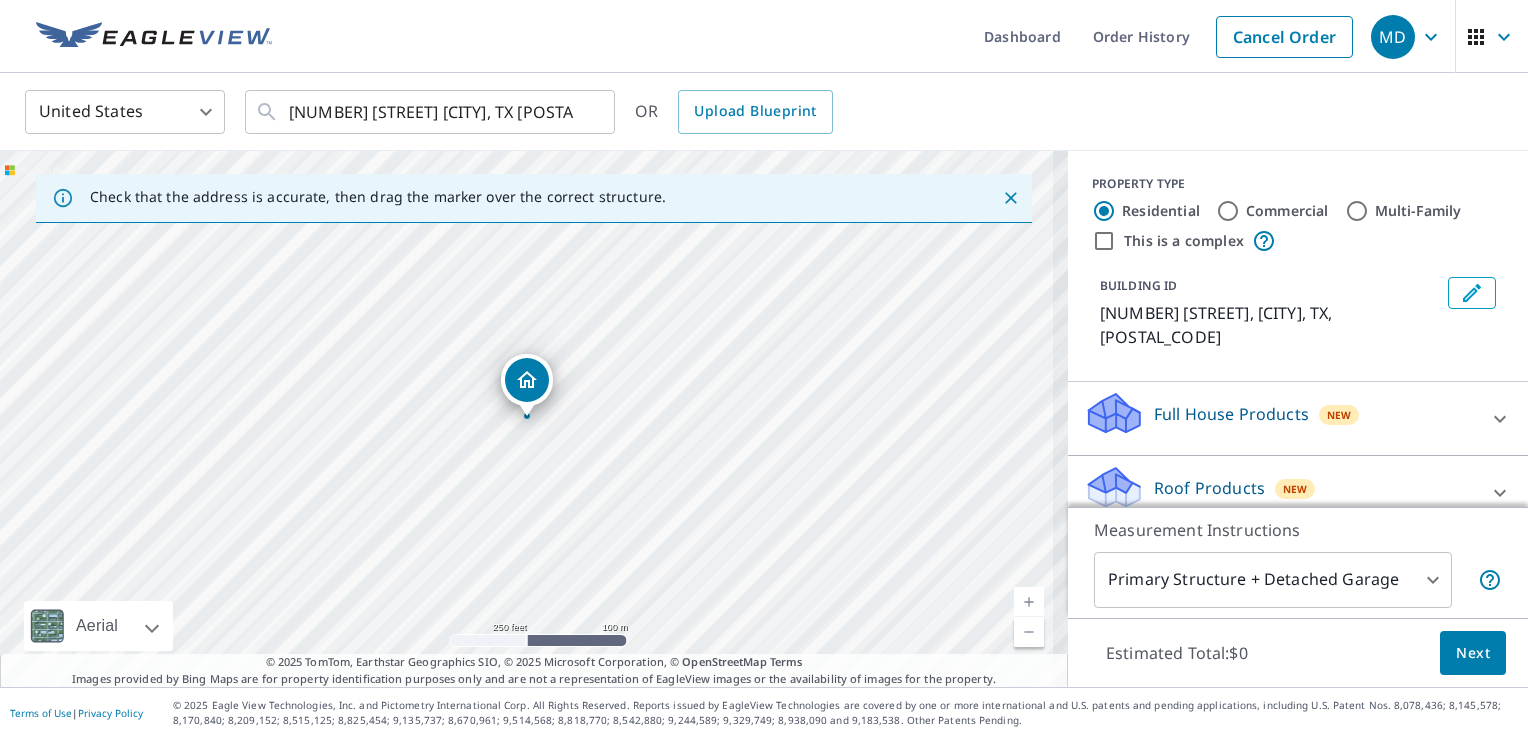 click at bounding box center (1029, 602) 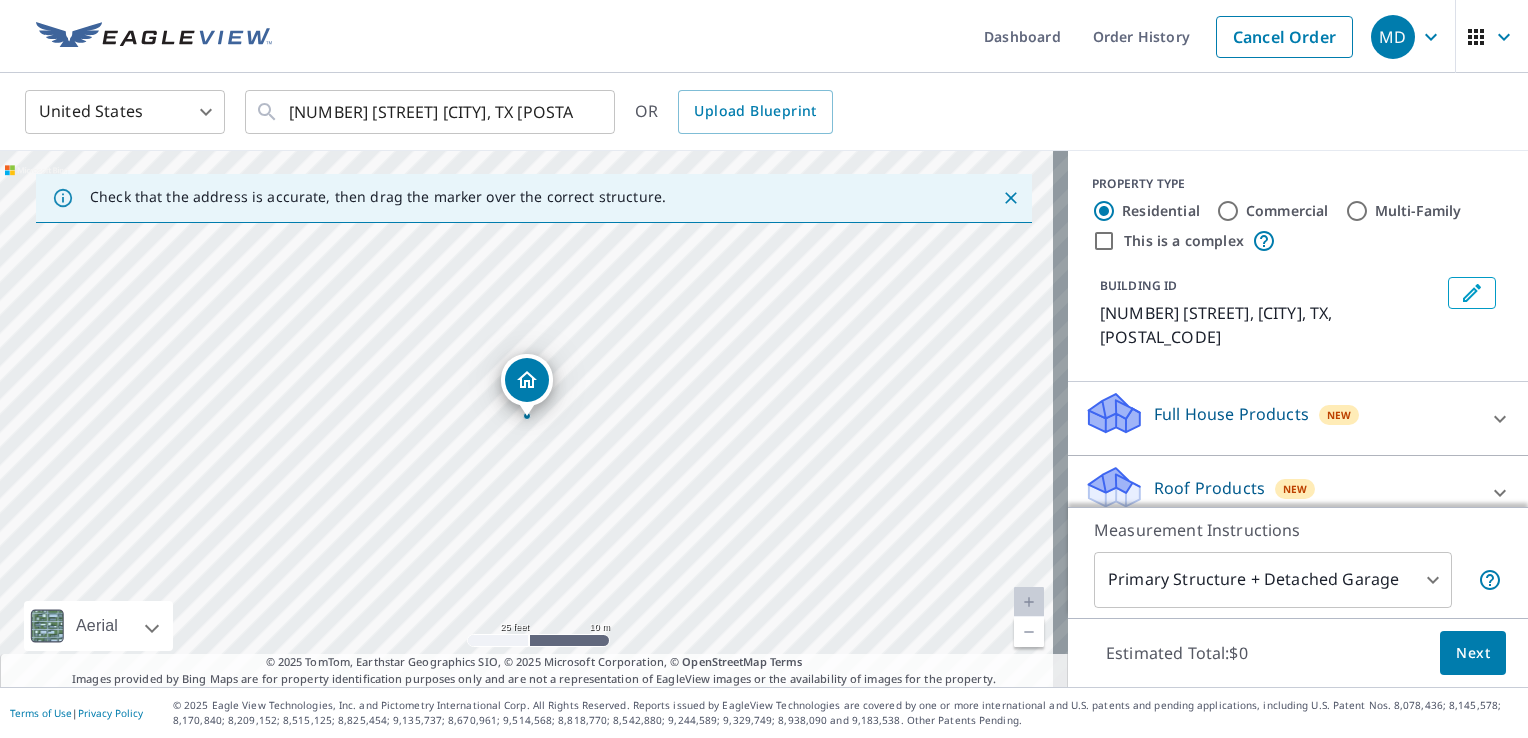 scroll, scrollTop: 1, scrollLeft: 0, axis: vertical 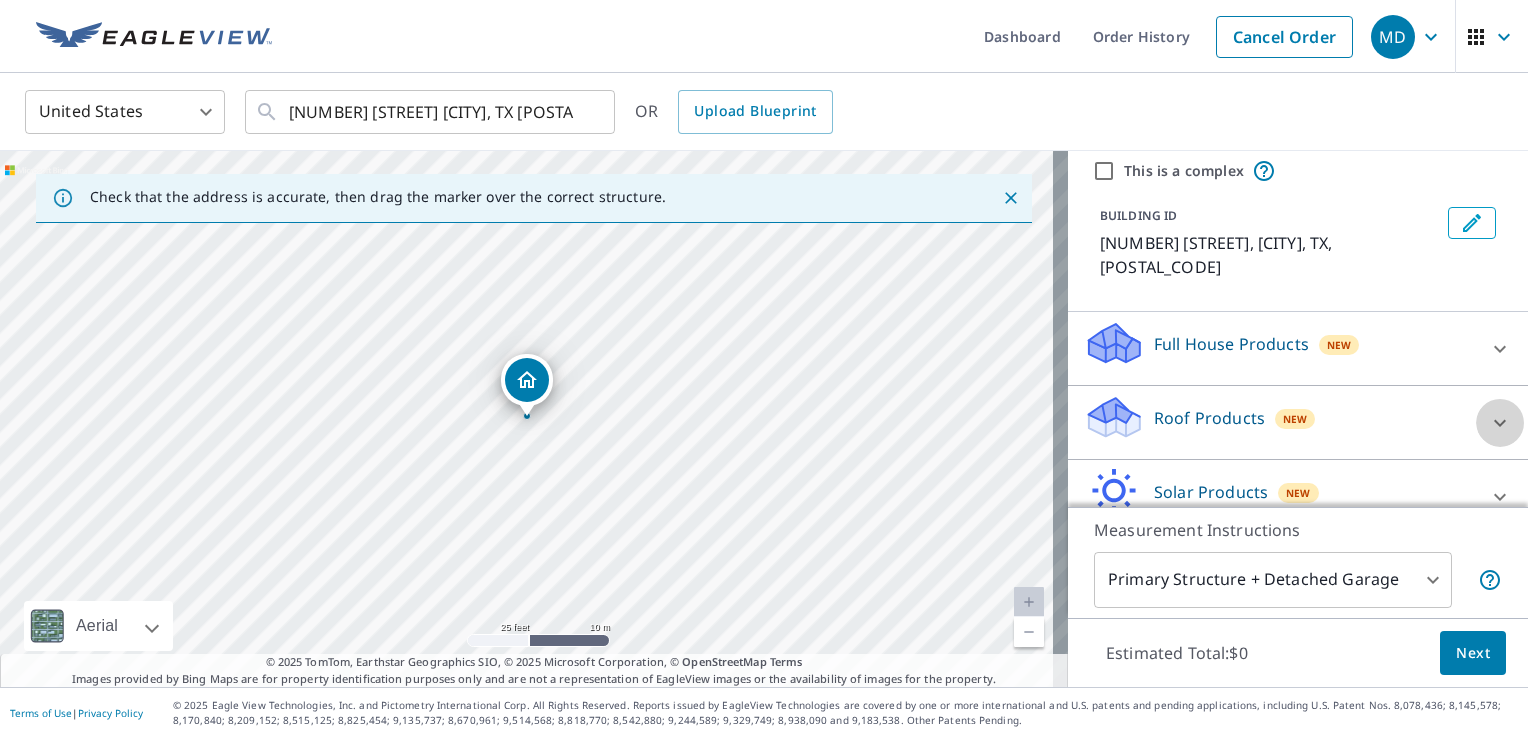 click 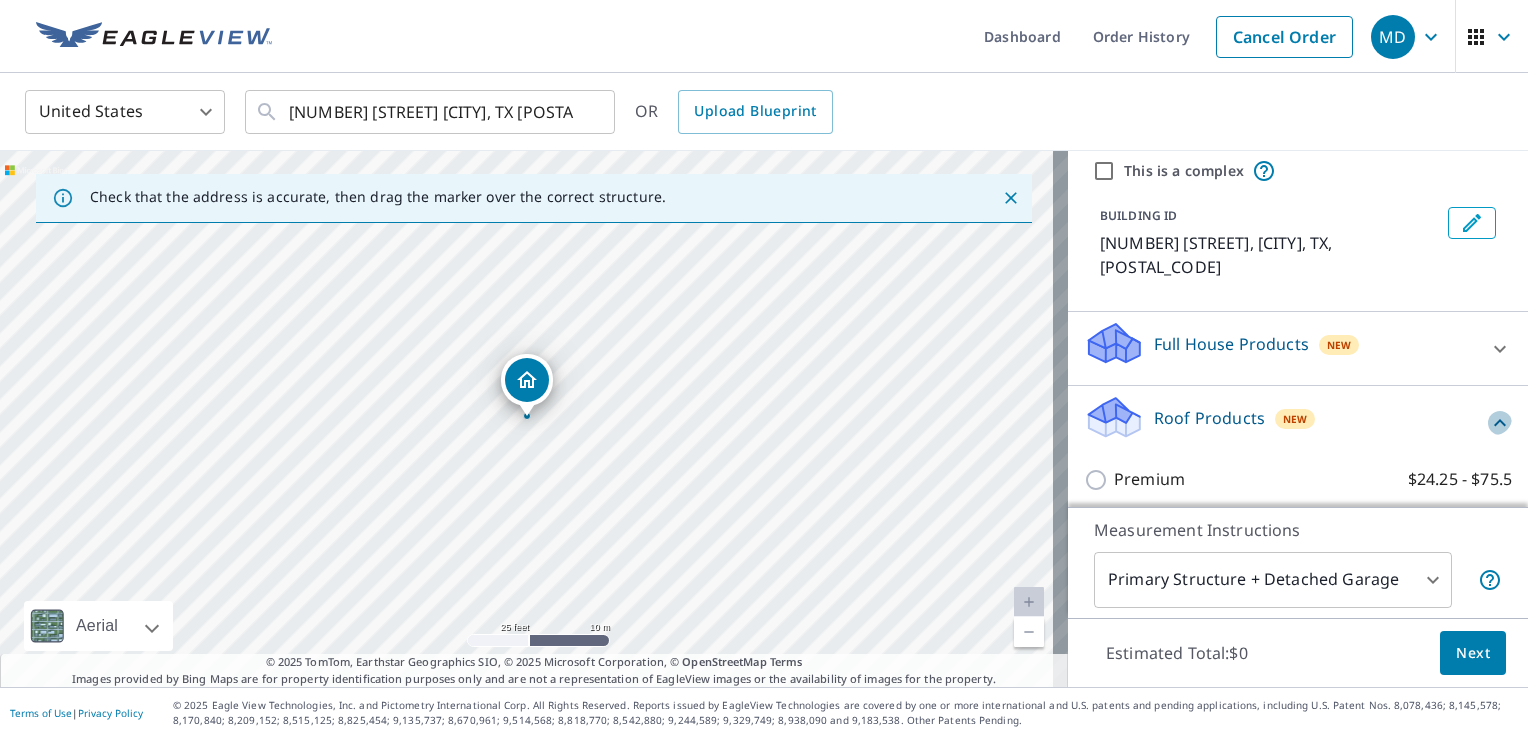 click 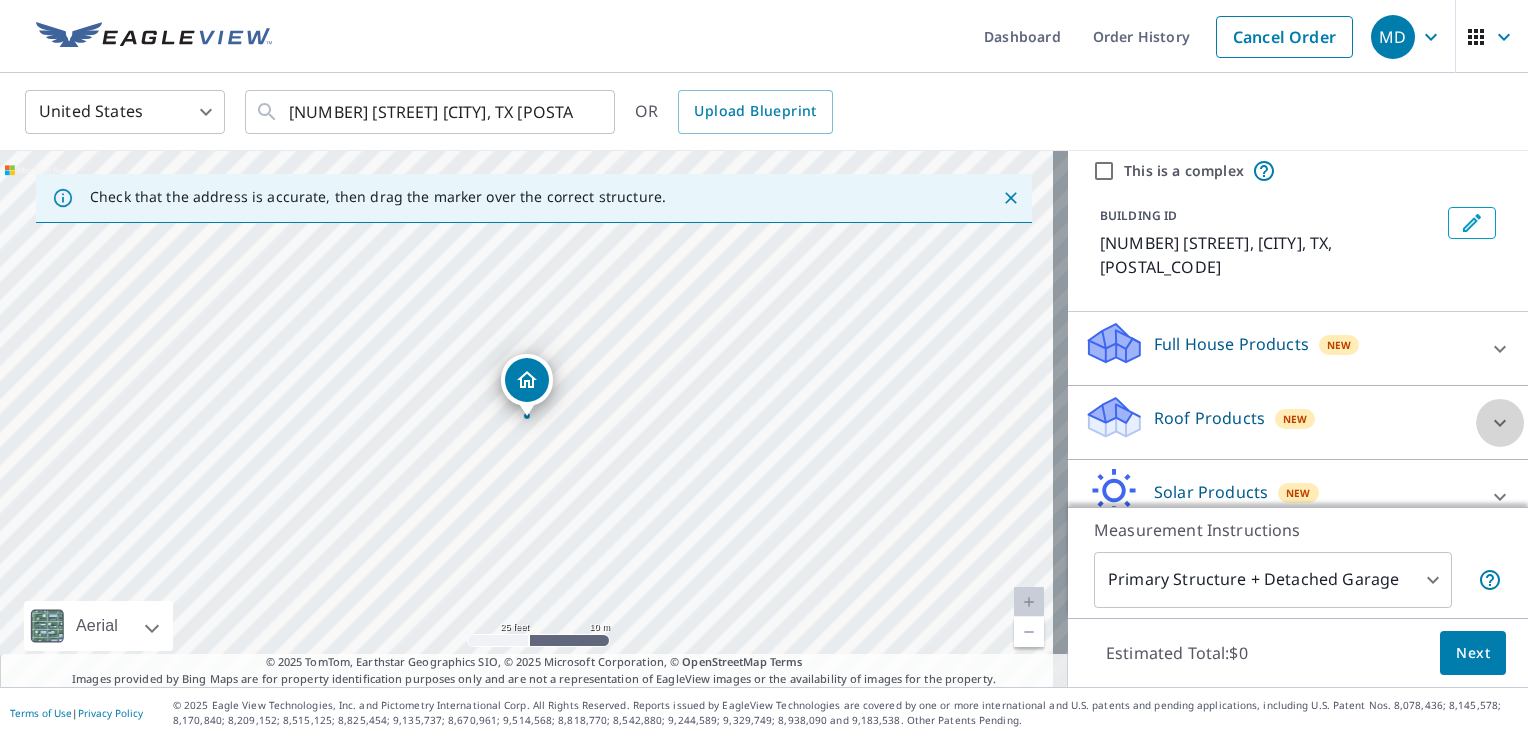 click 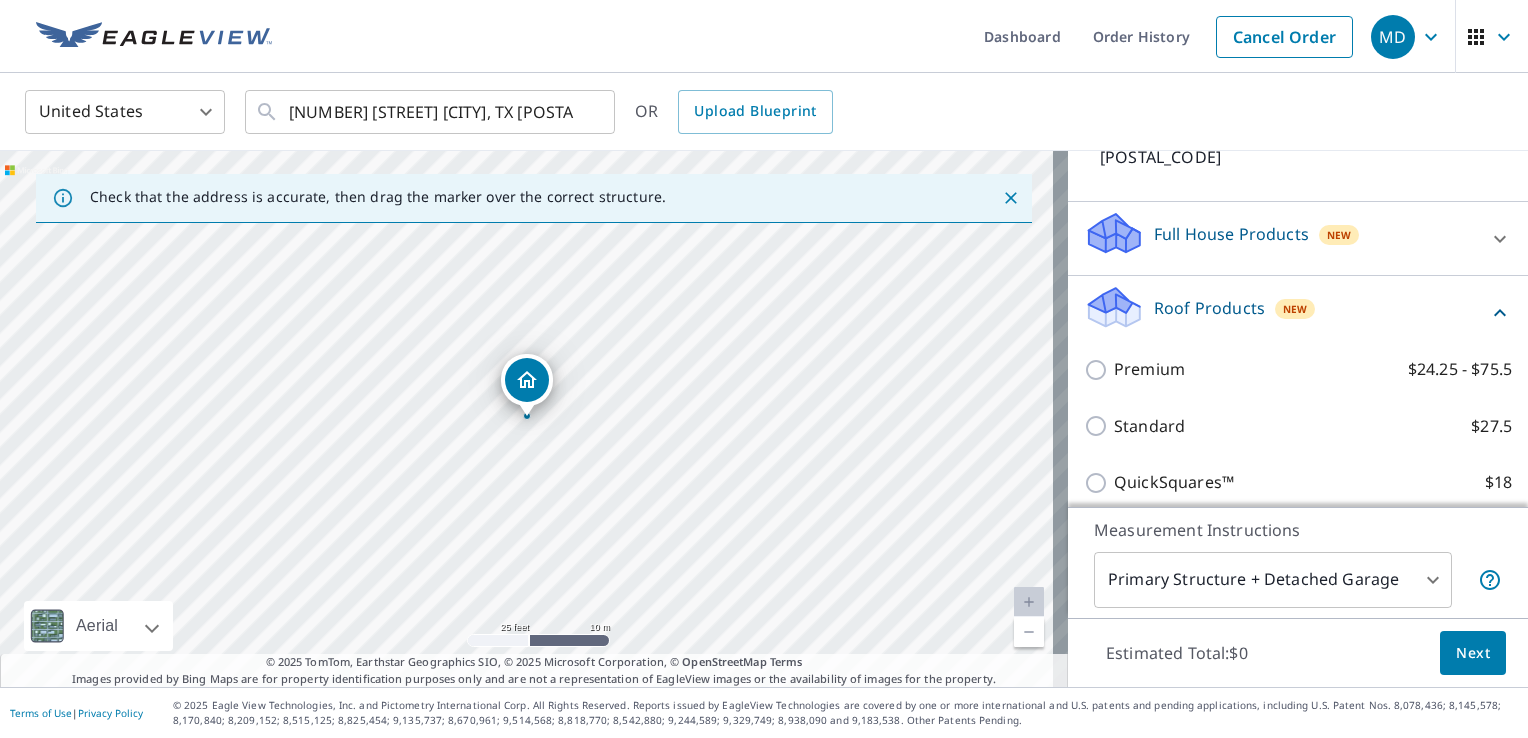 scroll, scrollTop: 191, scrollLeft: 0, axis: vertical 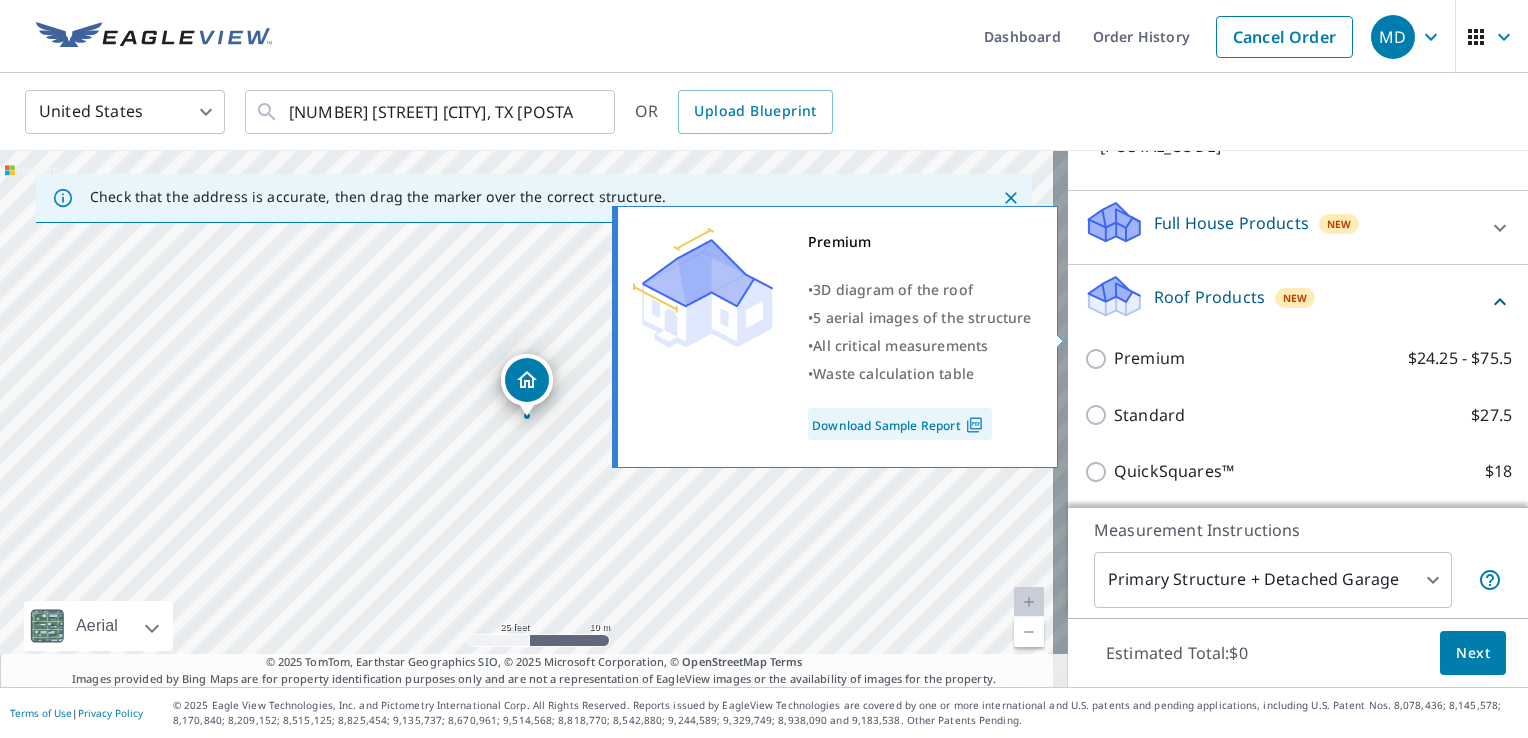click on "Premium $24.25 - $75.5" at bounding box center [1099, 359] 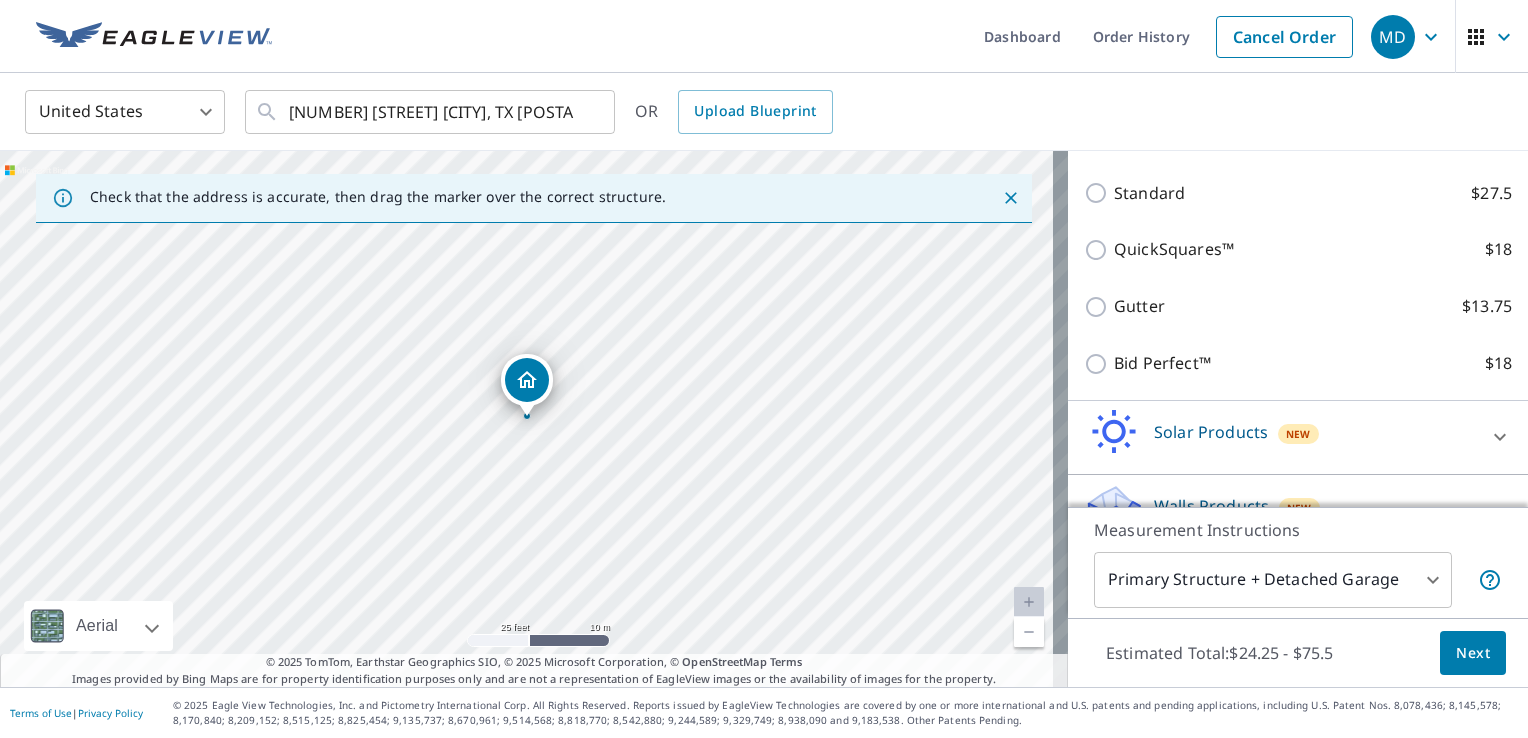 scroll, scrollTop: 492, scrollLeft: 0, axis: vertical 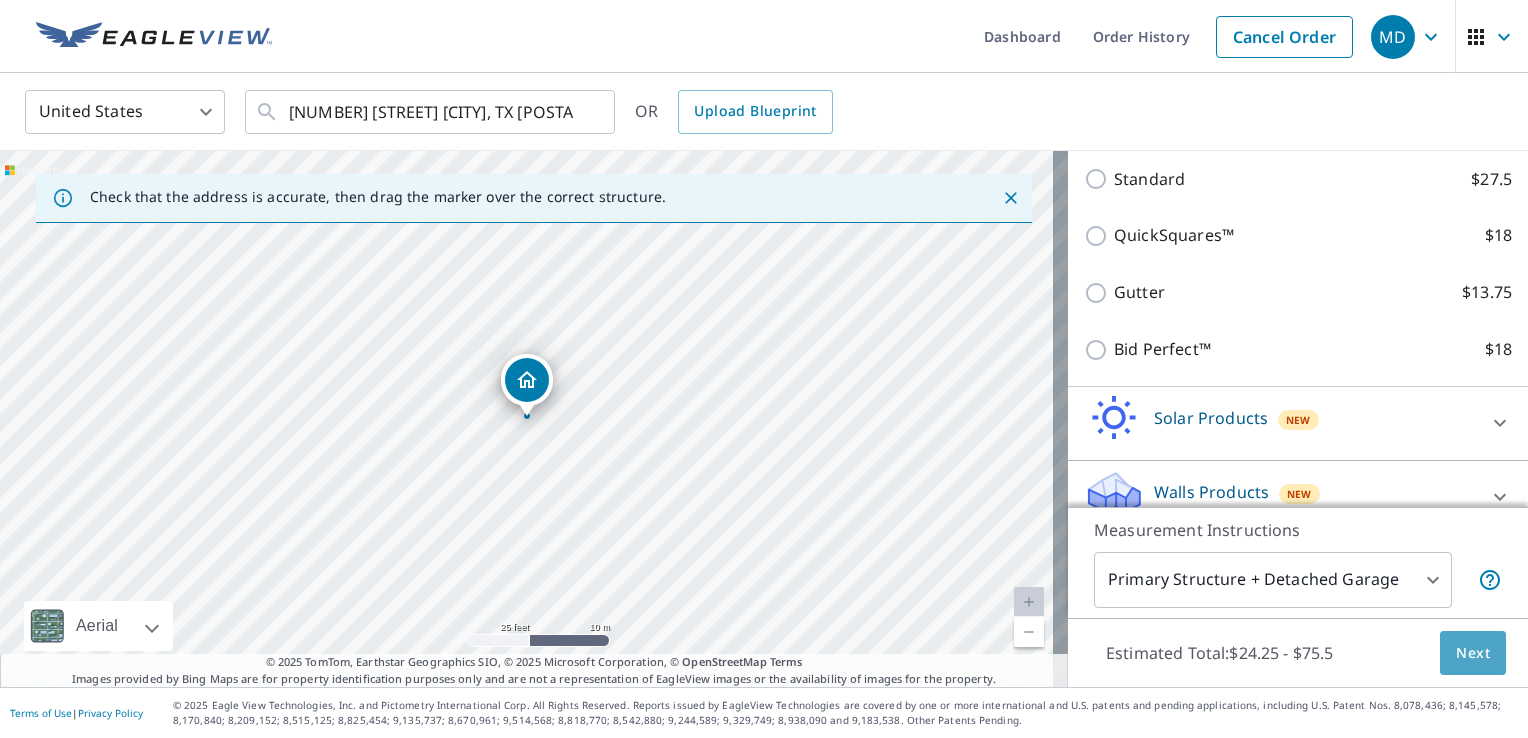 click on "Next" at bounding box center (1473, 653) 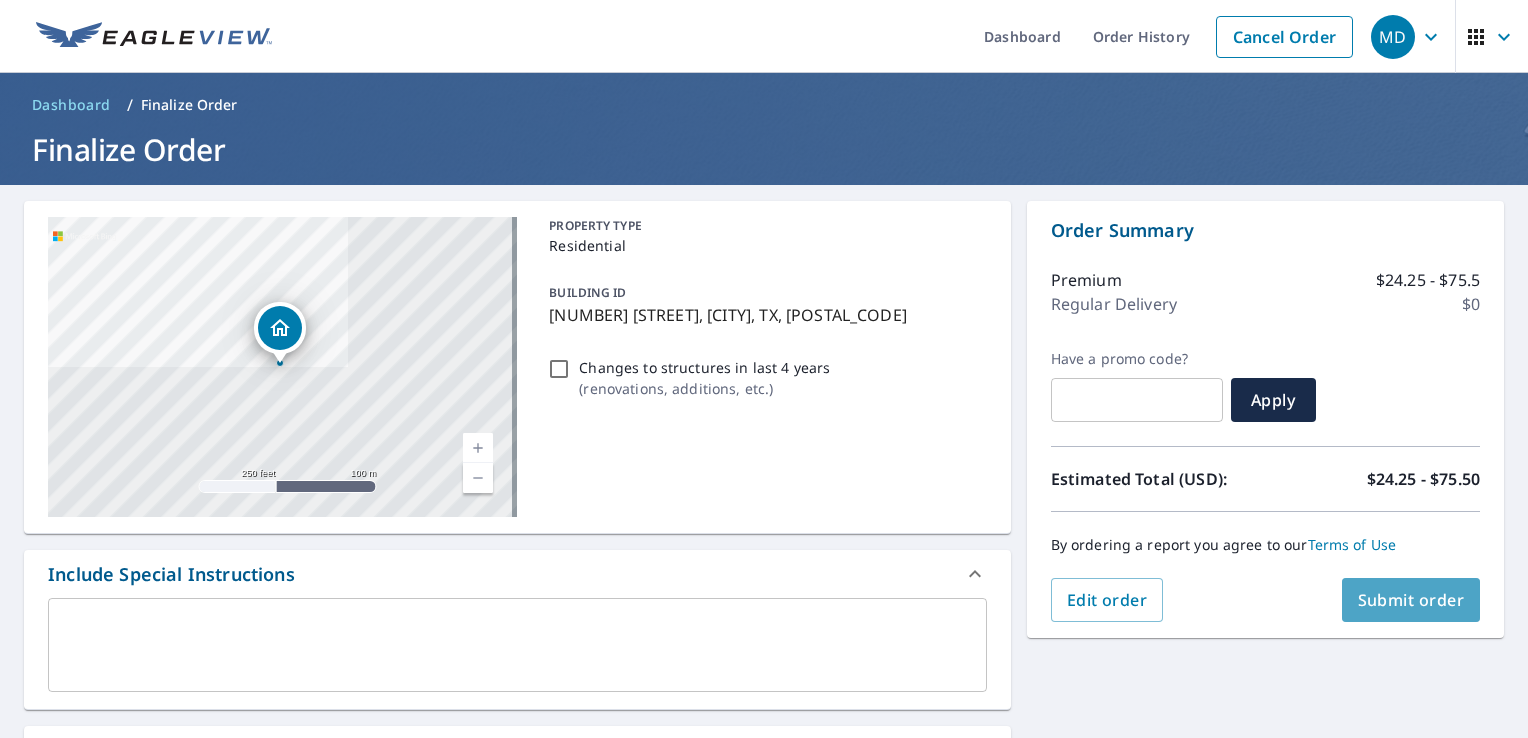 click on "Submit order" at bounding box center [1411, 600] 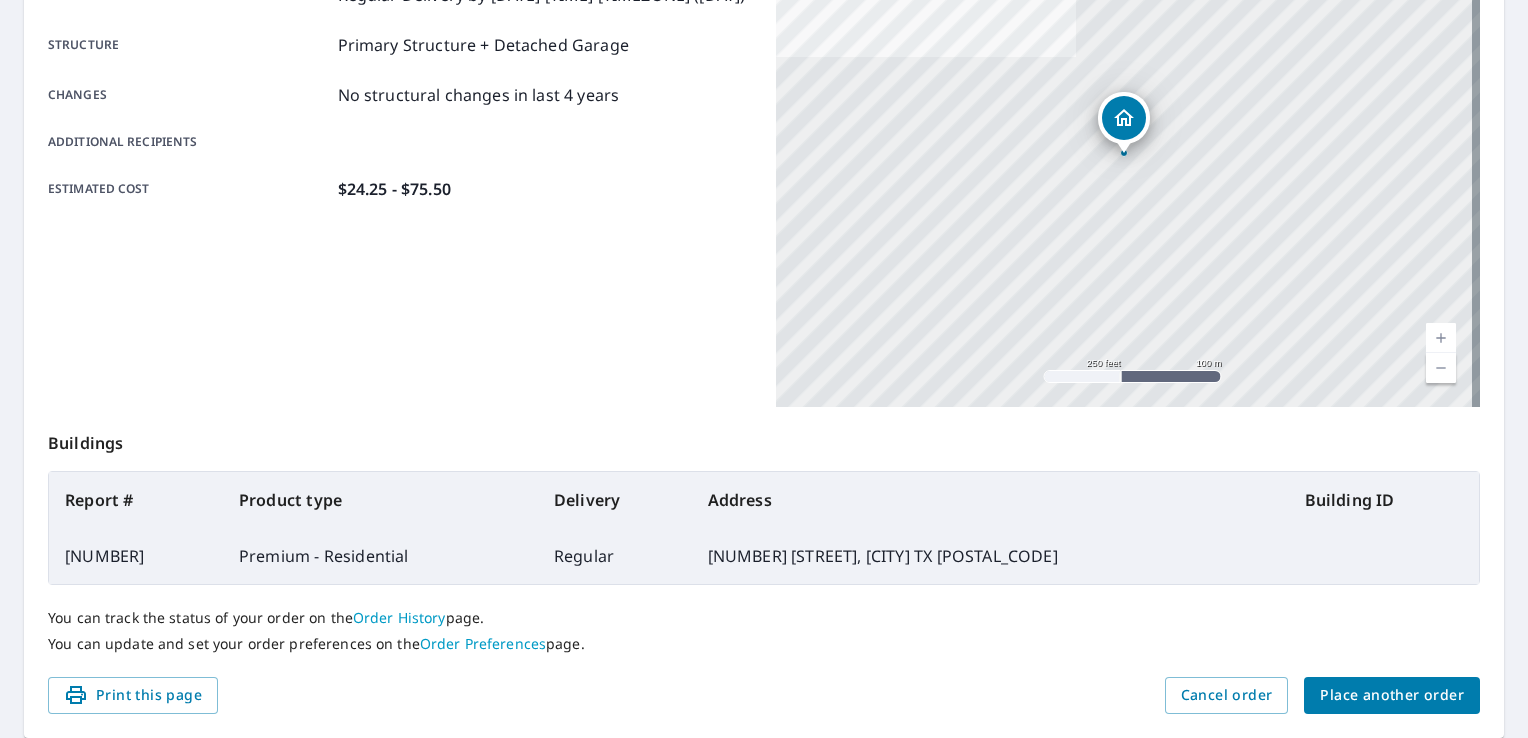 scroll, scrollTop: 437, scrollLeft: 0, axis: vertical 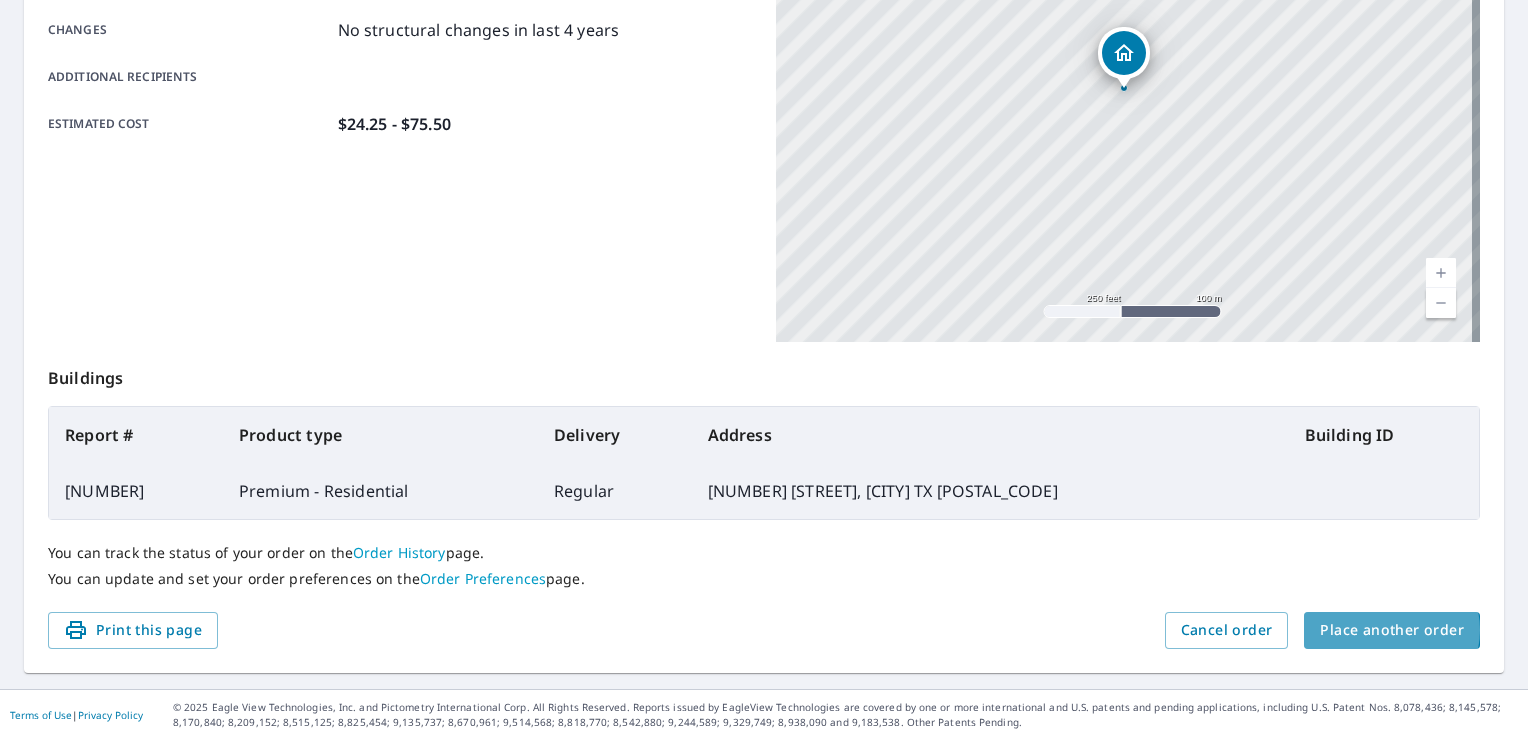 click on "Place another order" at bounding box center [1392, 630] 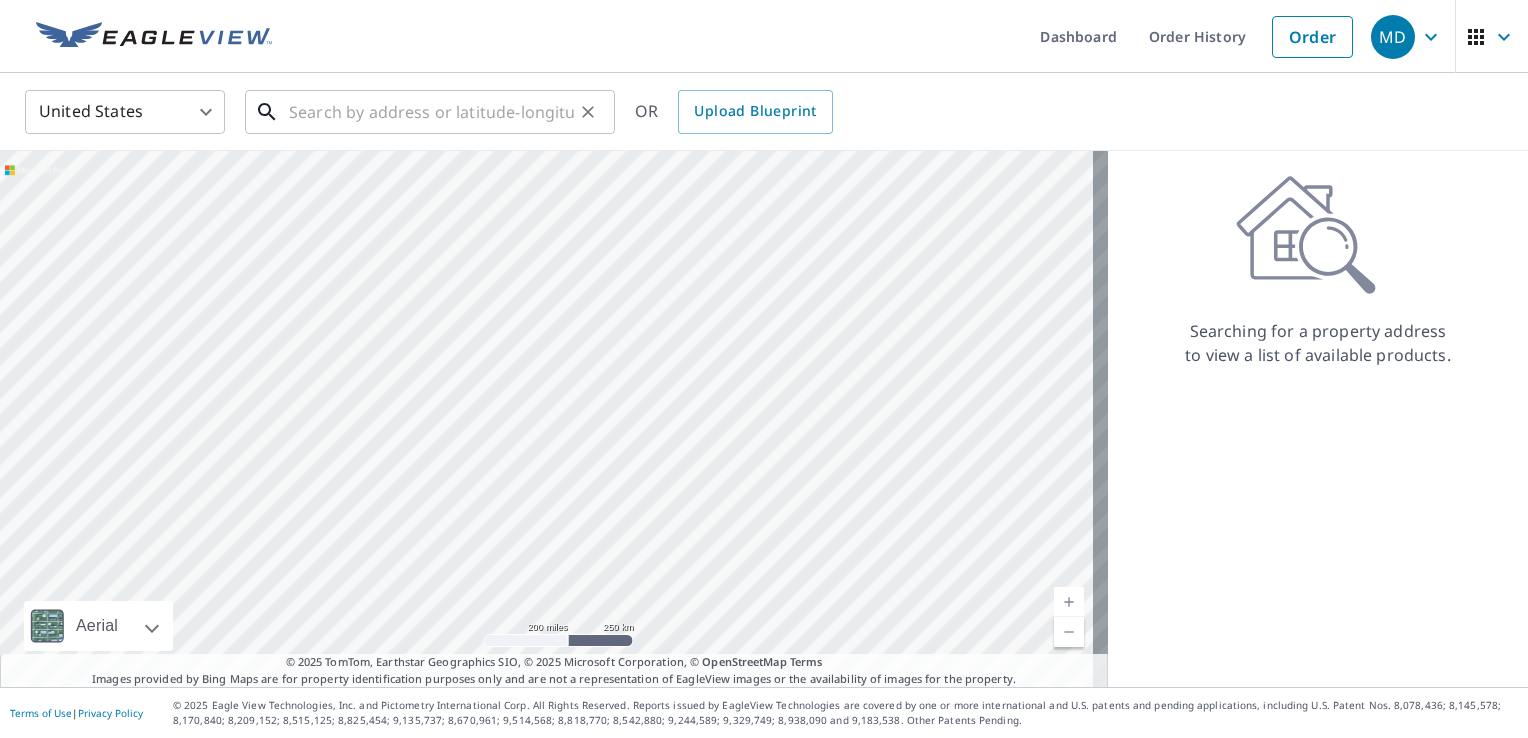 click at bounding box center [431, 112] 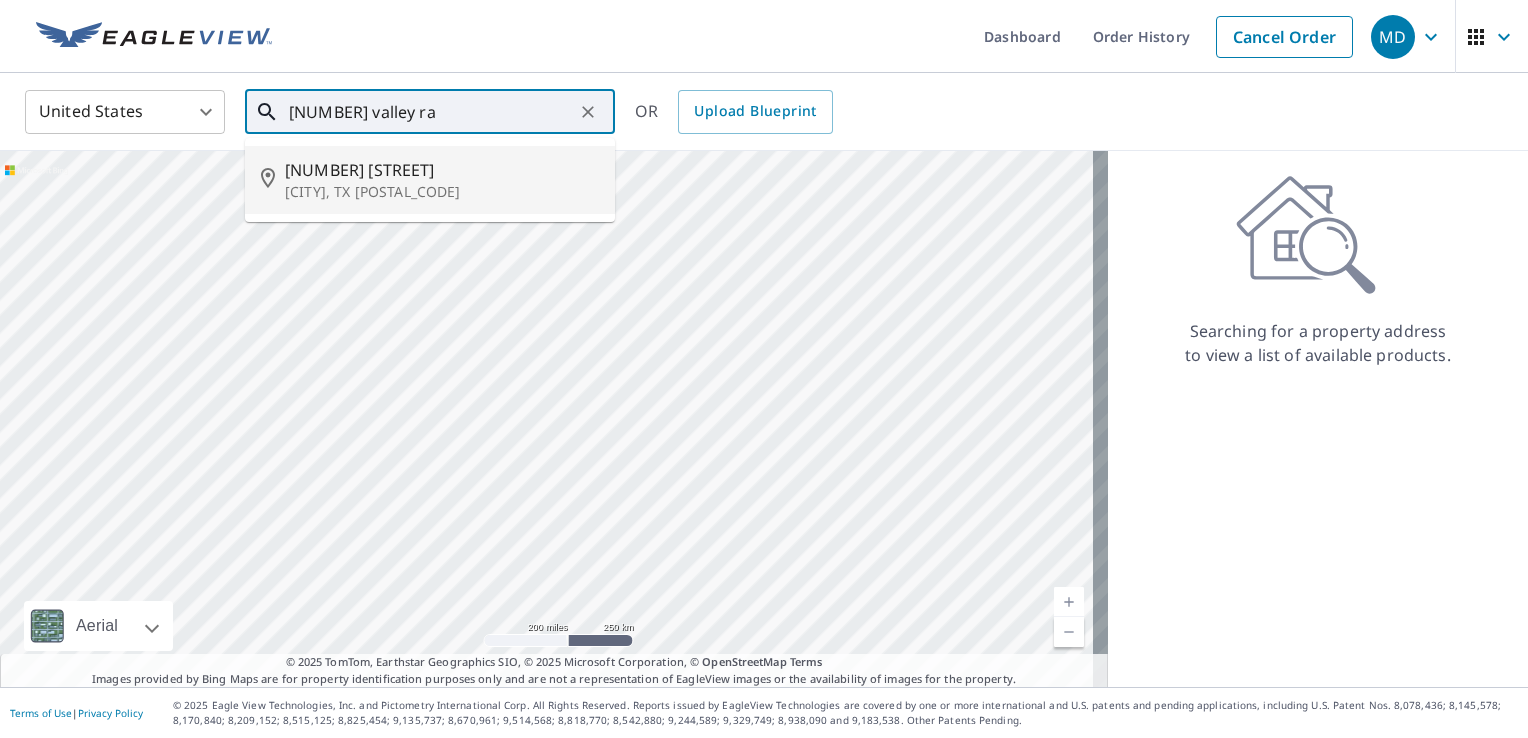 click on "[CITY], TX [POSTAL_CODE]" at bounding box center (442, 192) 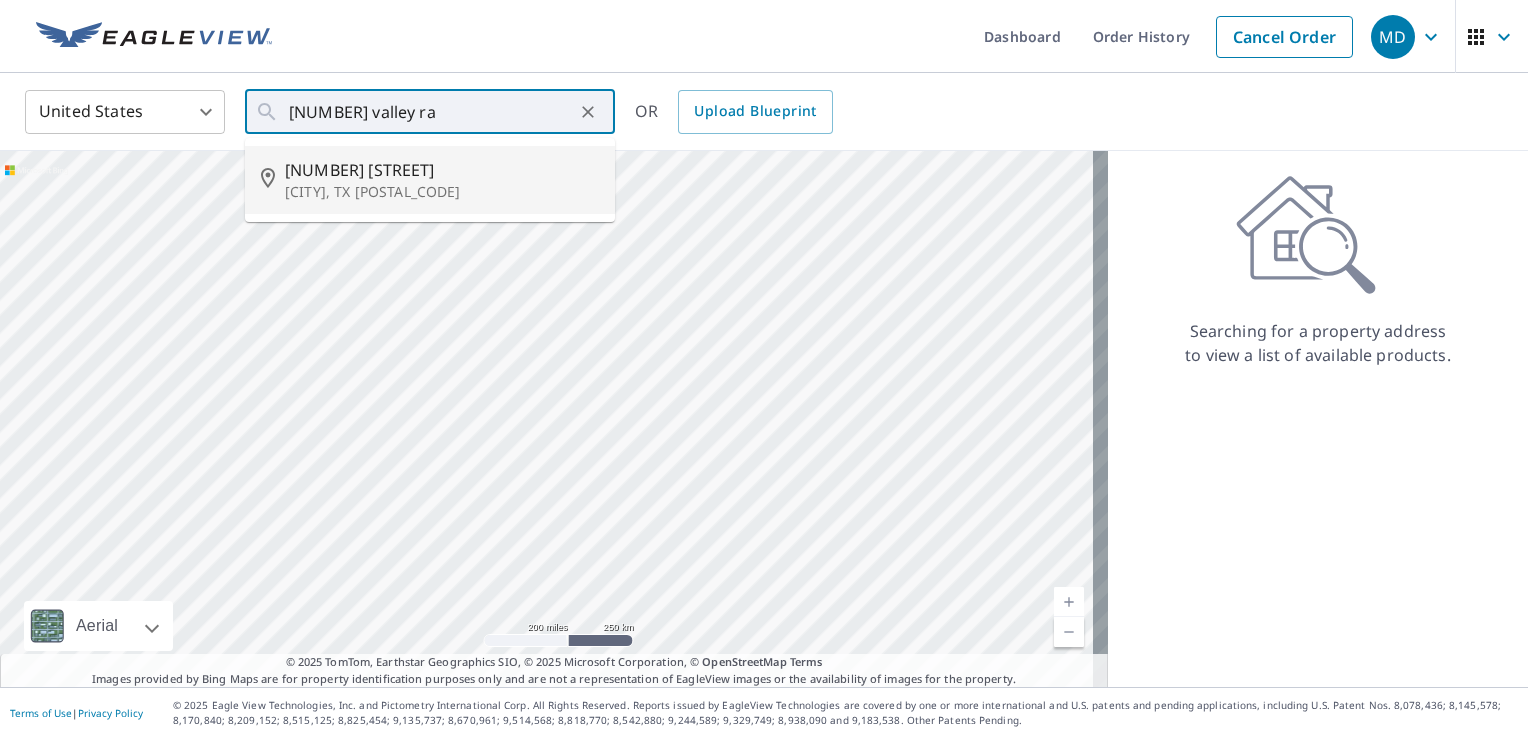 type on "[NUMBER] [STREET], [CITY], TX, [POSTAL_CODE]" 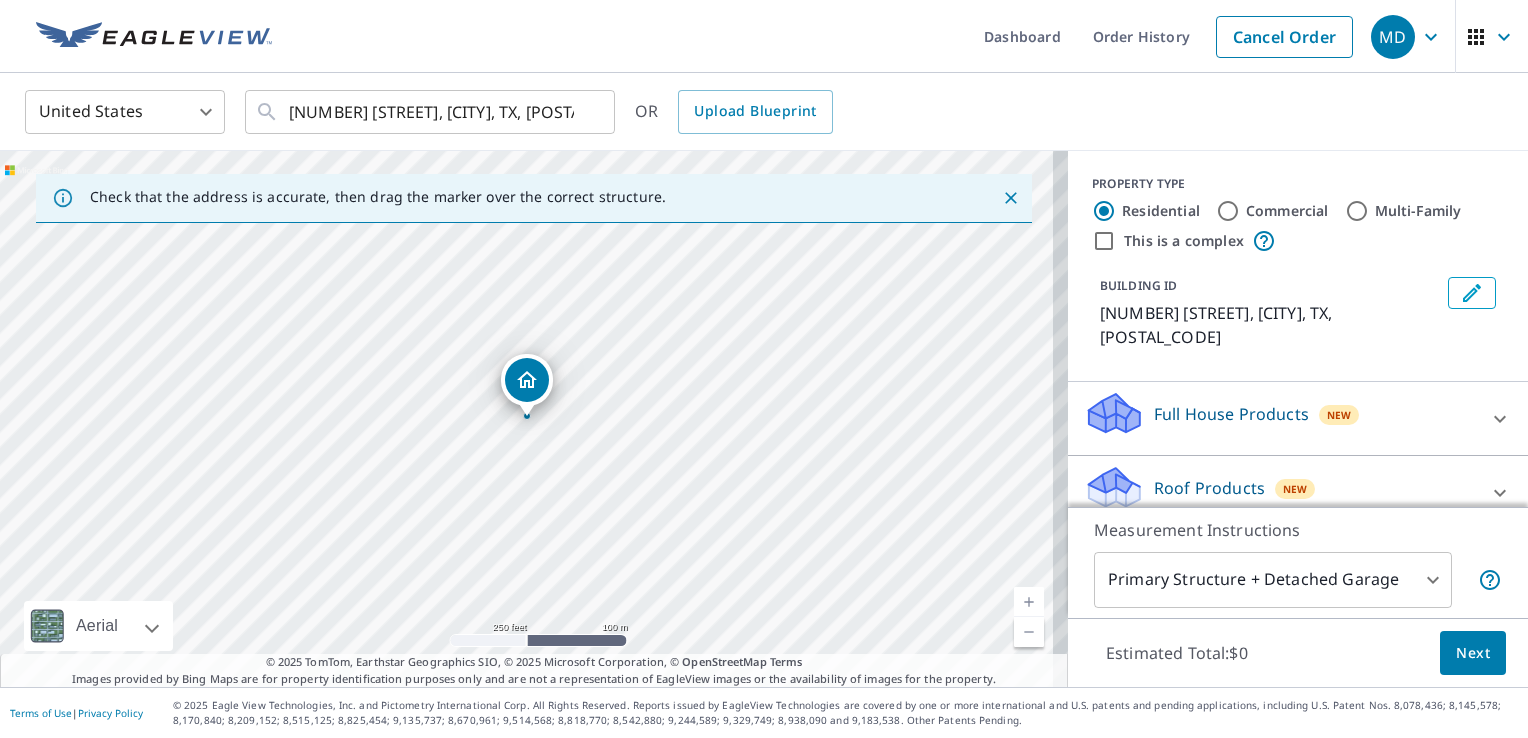 click at bounding box center [1029, 602] 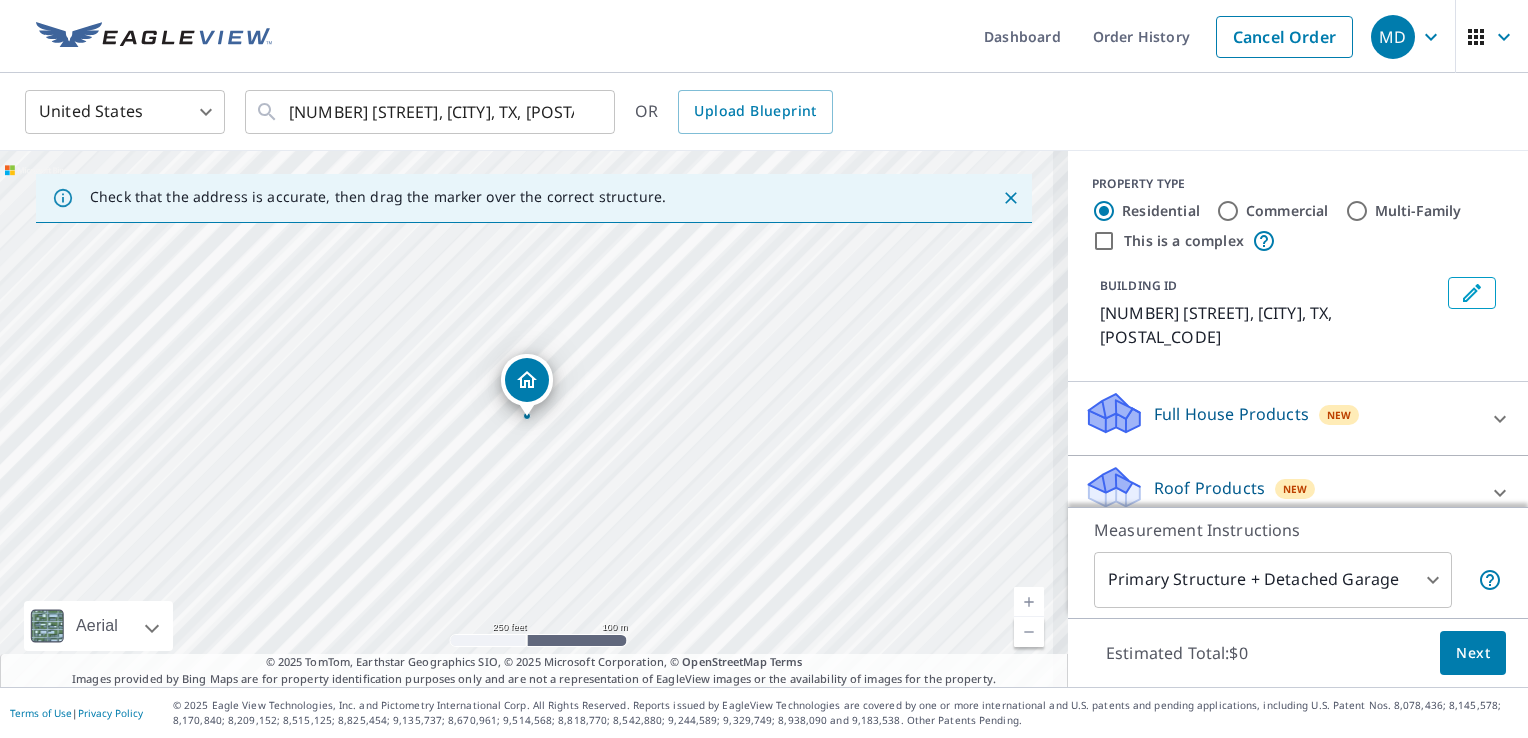 click at bounding box center [1029, 602] 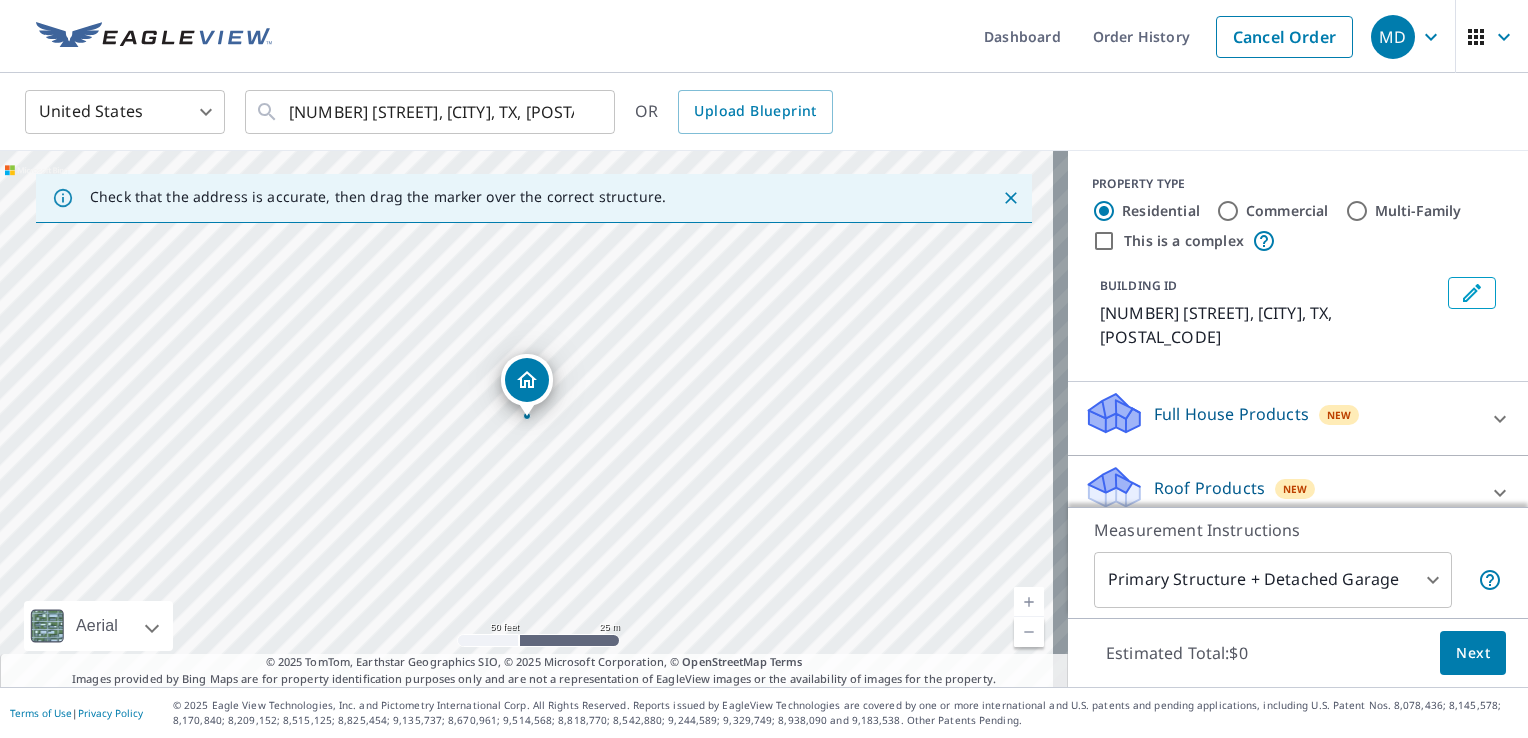 click at bounding box center [1029, 602] 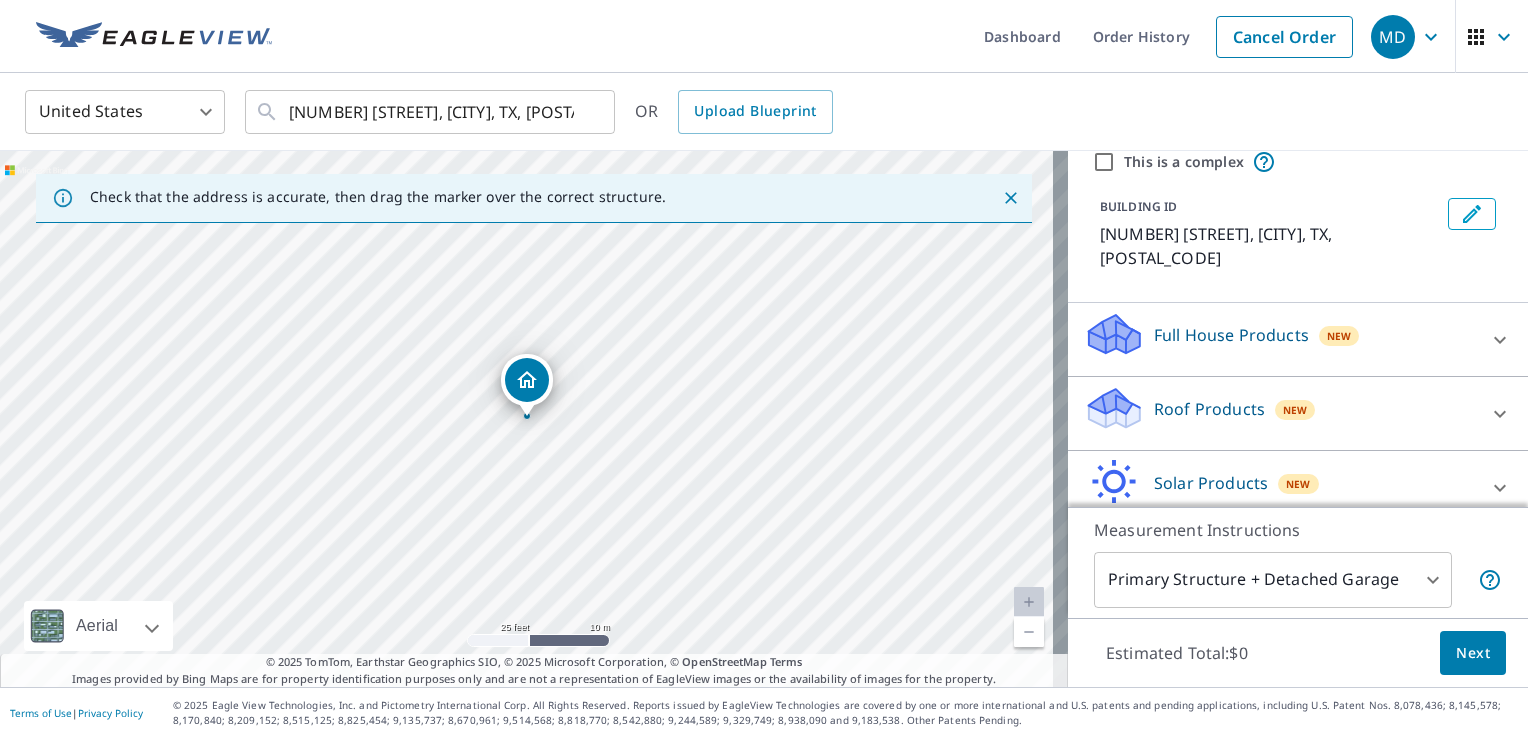 scroll, scrollTop: 80, scrollLeft: 0, axis: vertical 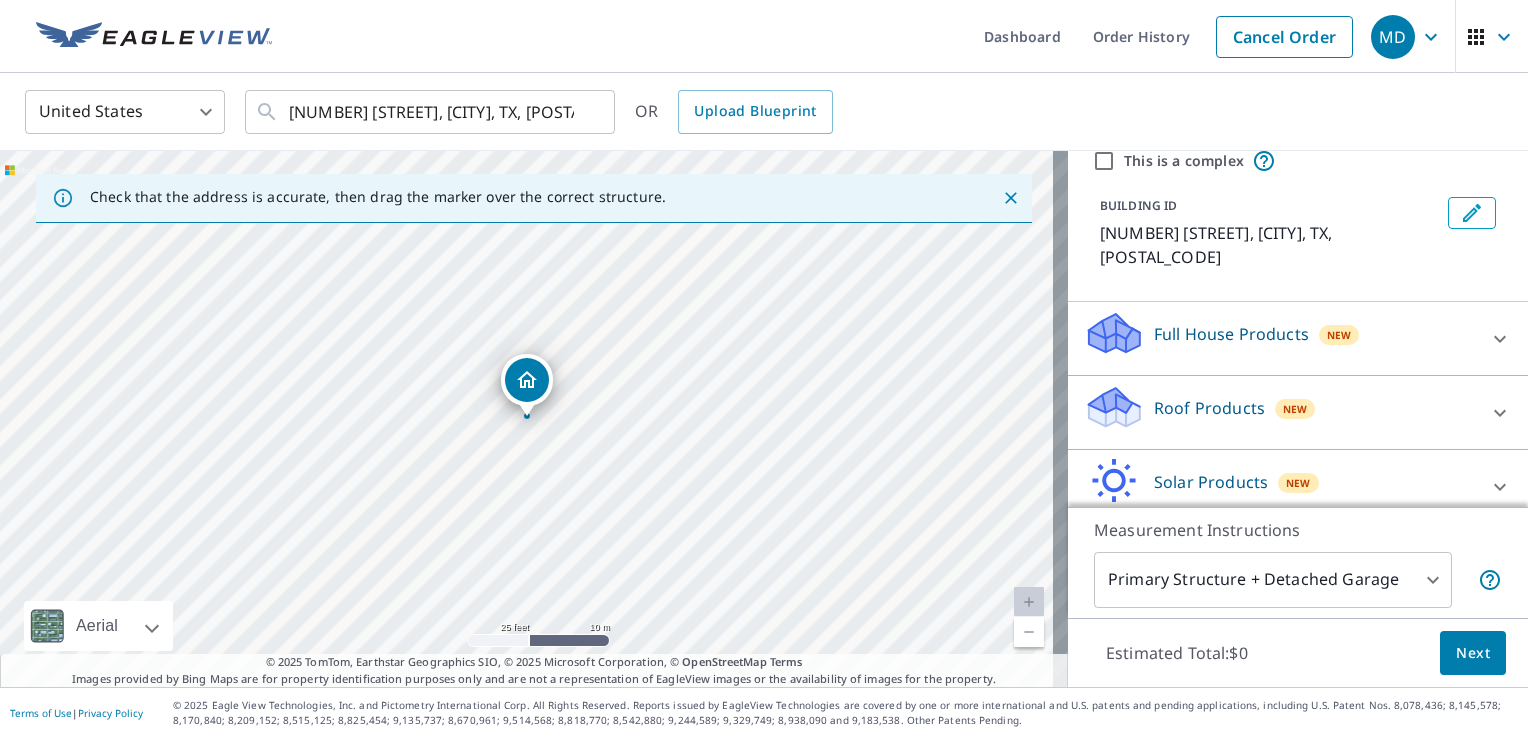 click 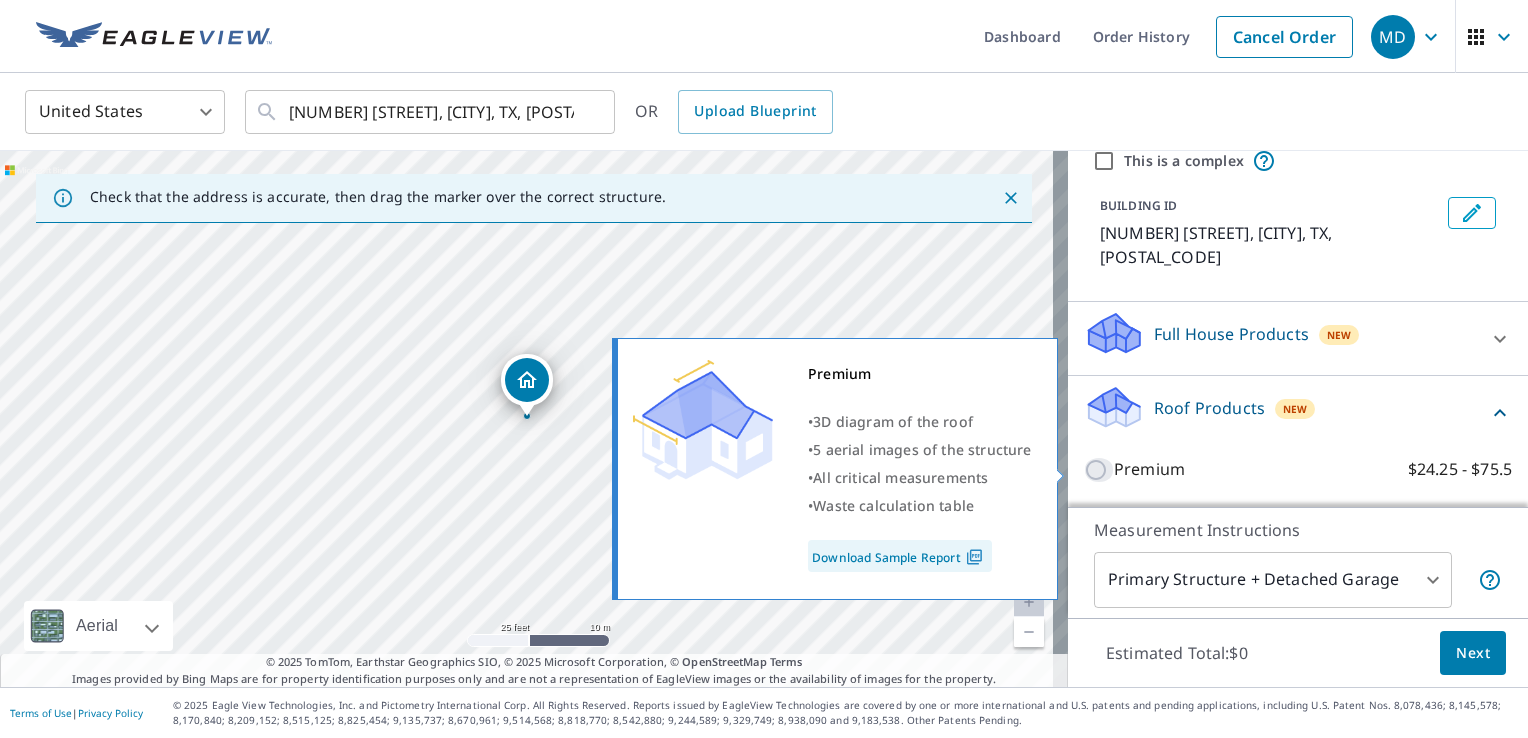 click on "Premium $24.25 - $75.5" at bounding box center [1099, 470] 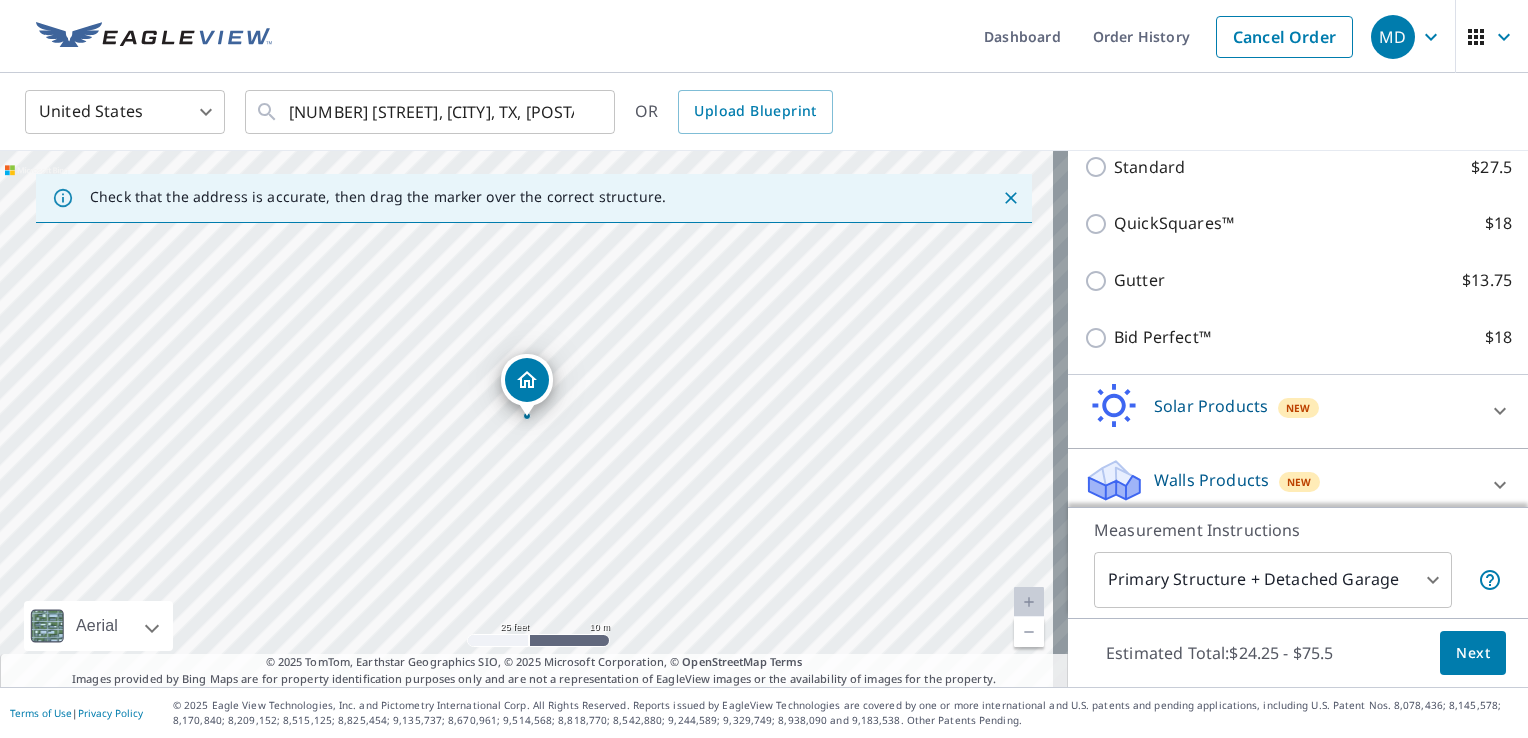 scroll, scrollTop: 516, scrollLeft: 0, axis: vertical 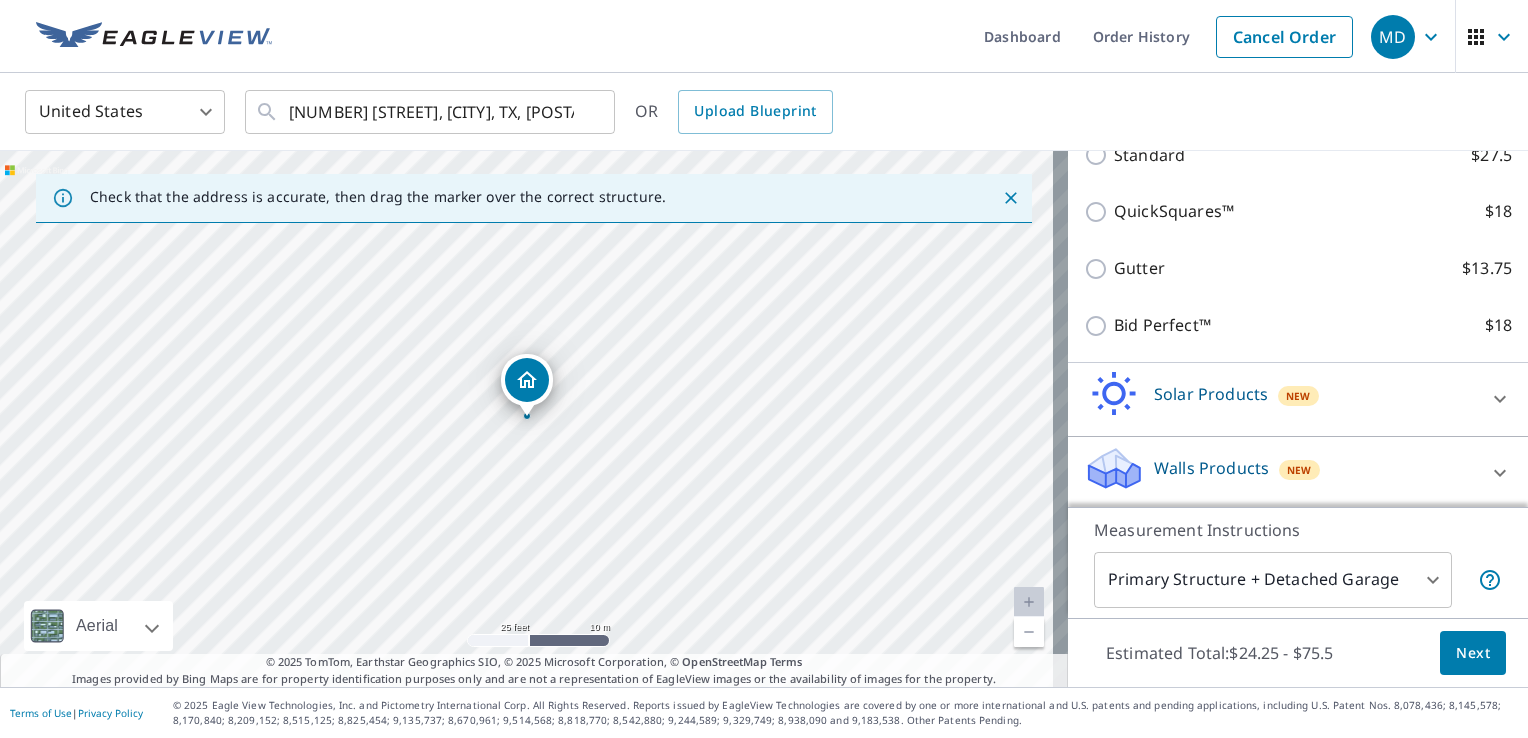 click on "Next" at bounding box center (1473, 653) 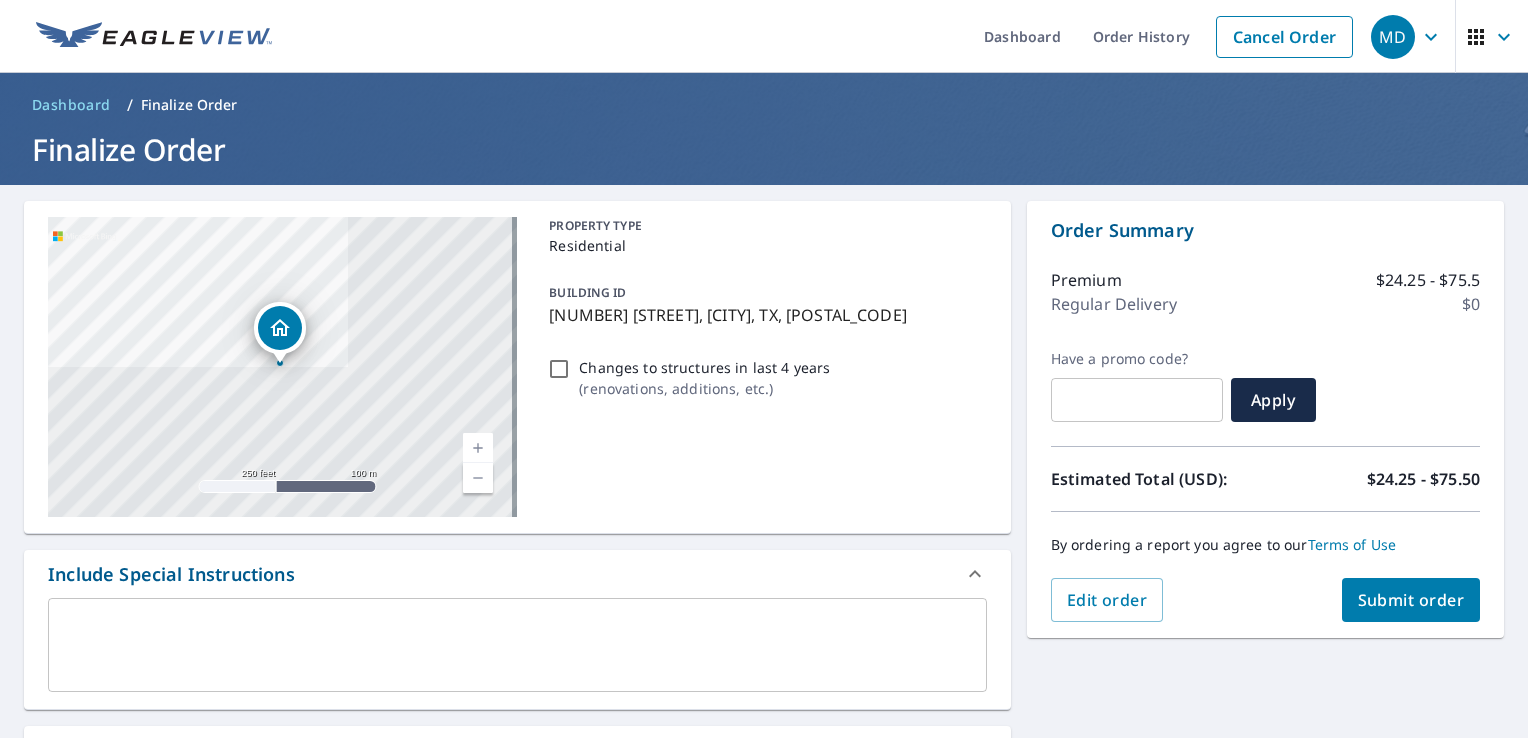 click on "Submit order" at bounding box center (1411, 600) 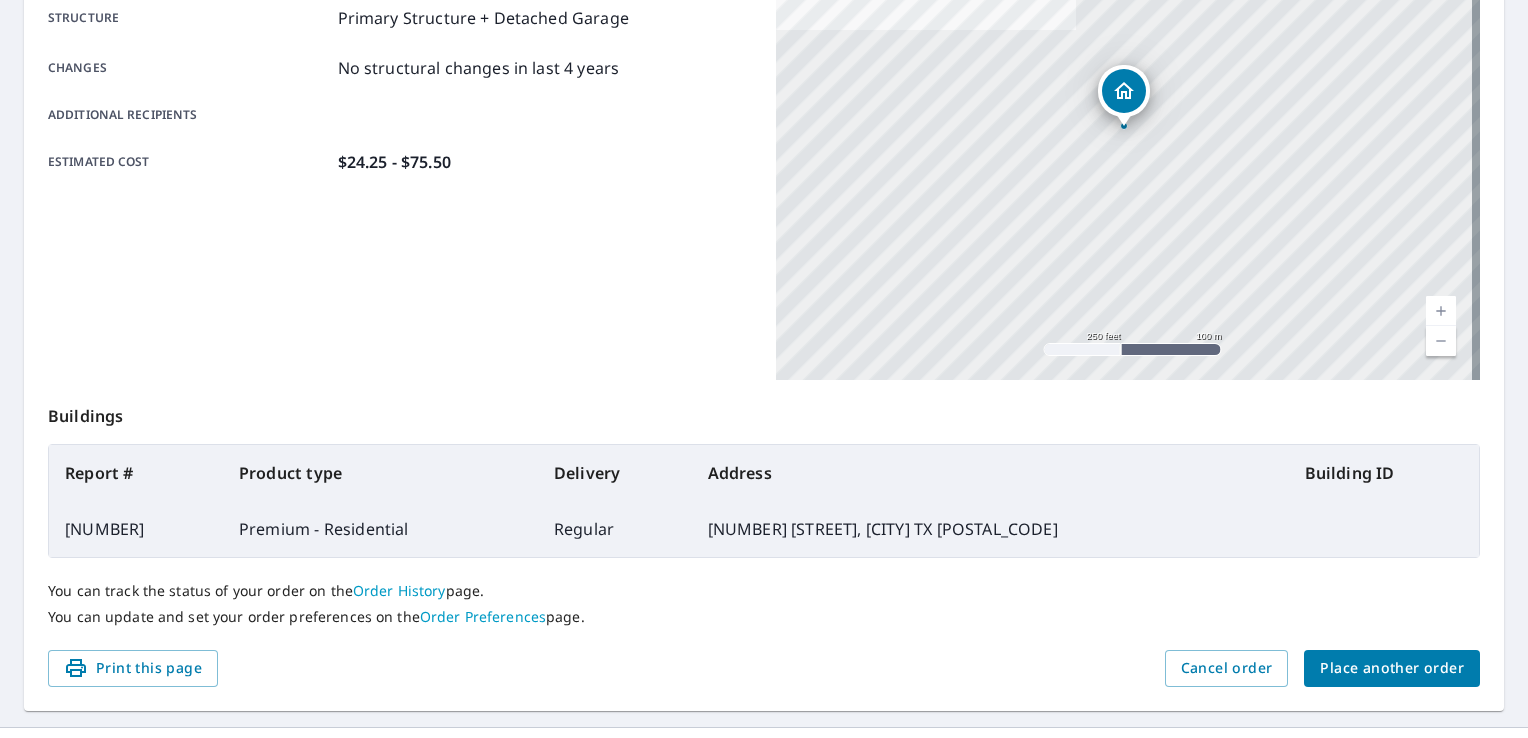 scroll, scrollTop: 437, scrollLeft: 0, axis: vertical 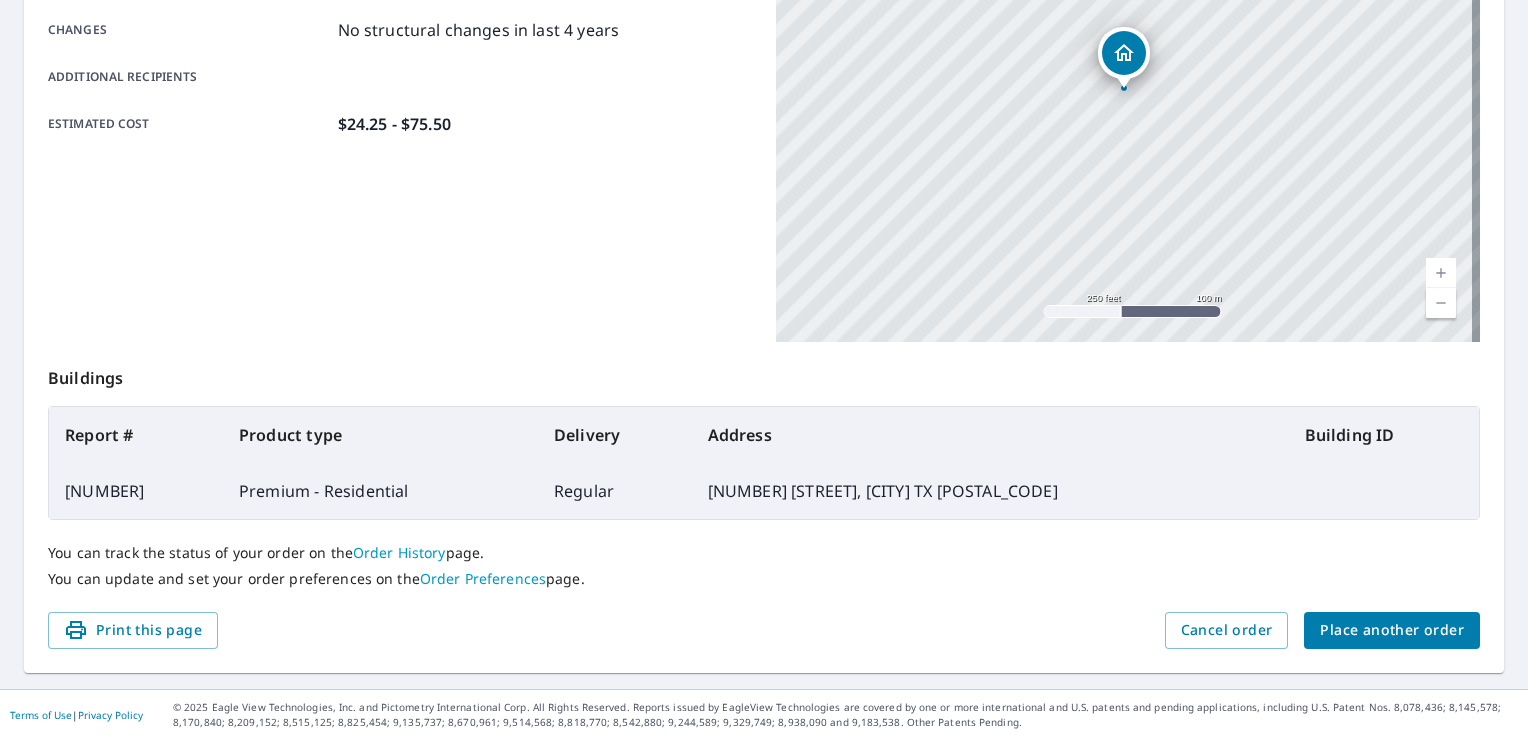 click on "Place another order" at bounding box center (1392, 630) 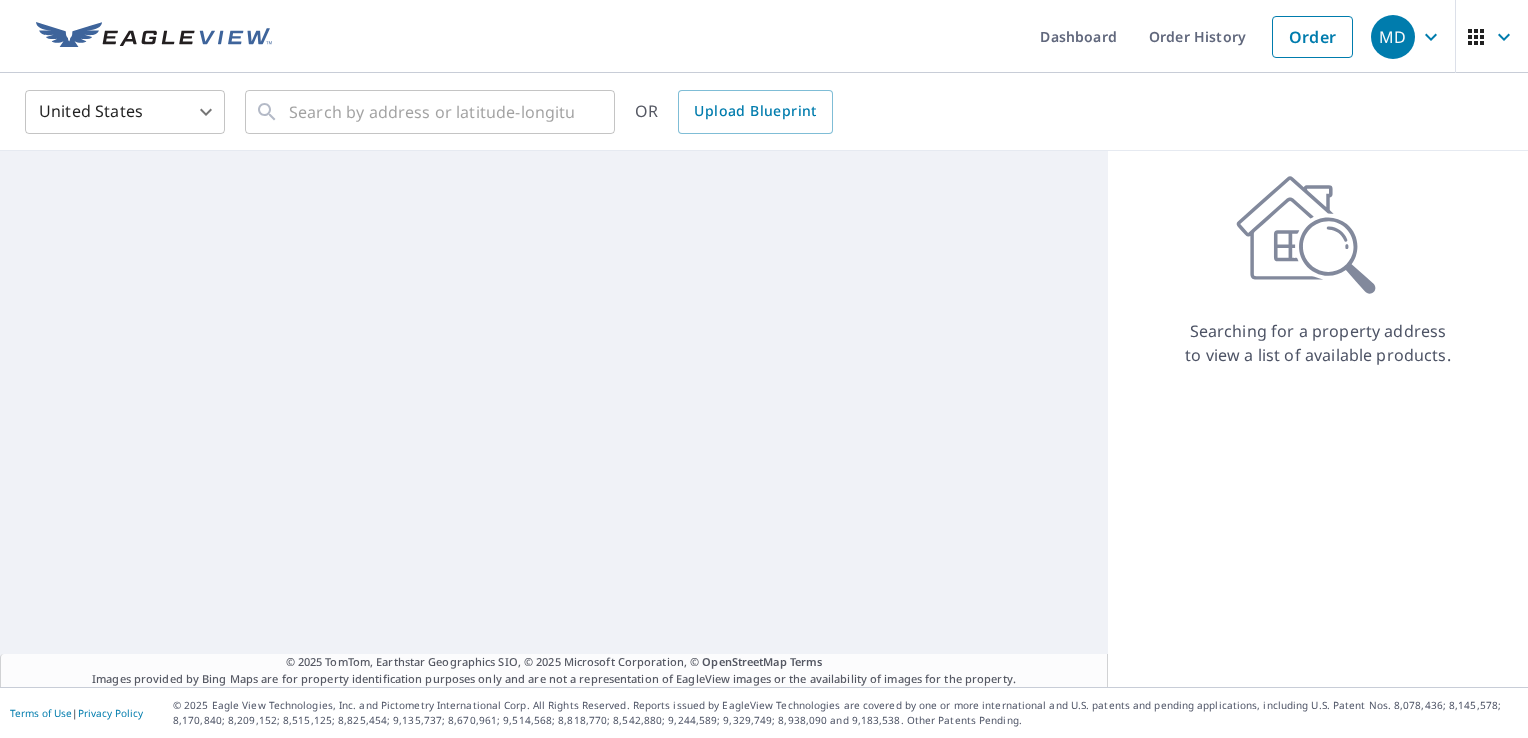 scroll, scrollTop: 0, scrollLeft: 0, axis: both 